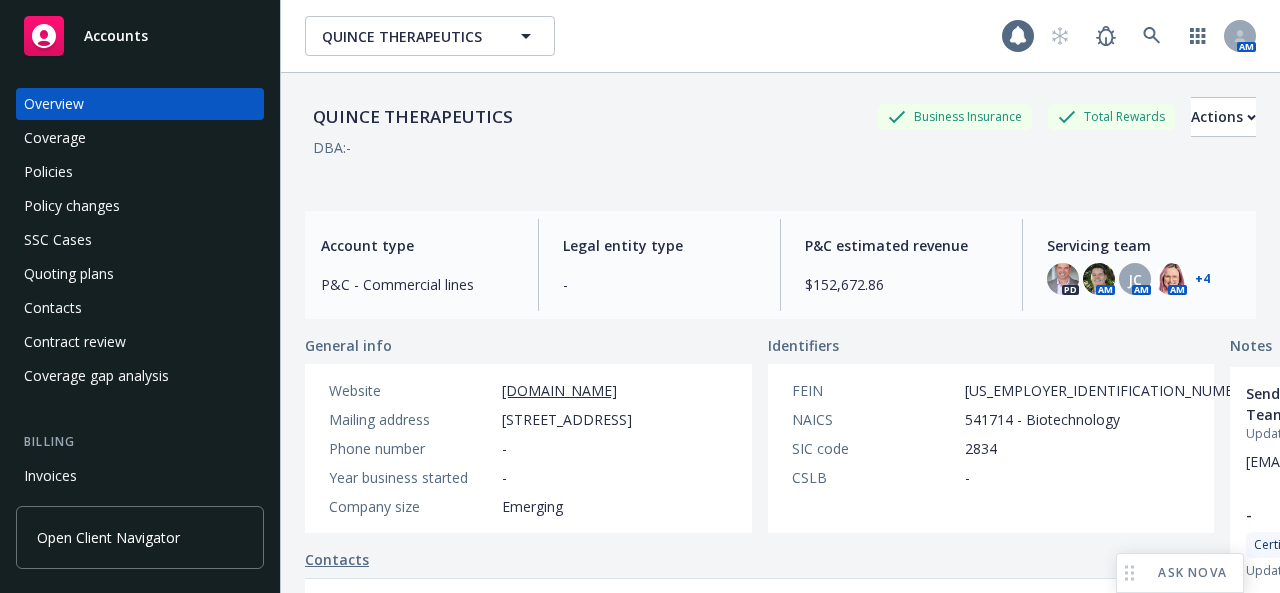 scroll, scrollTop: 0, scrollLeft: 0, axis: both 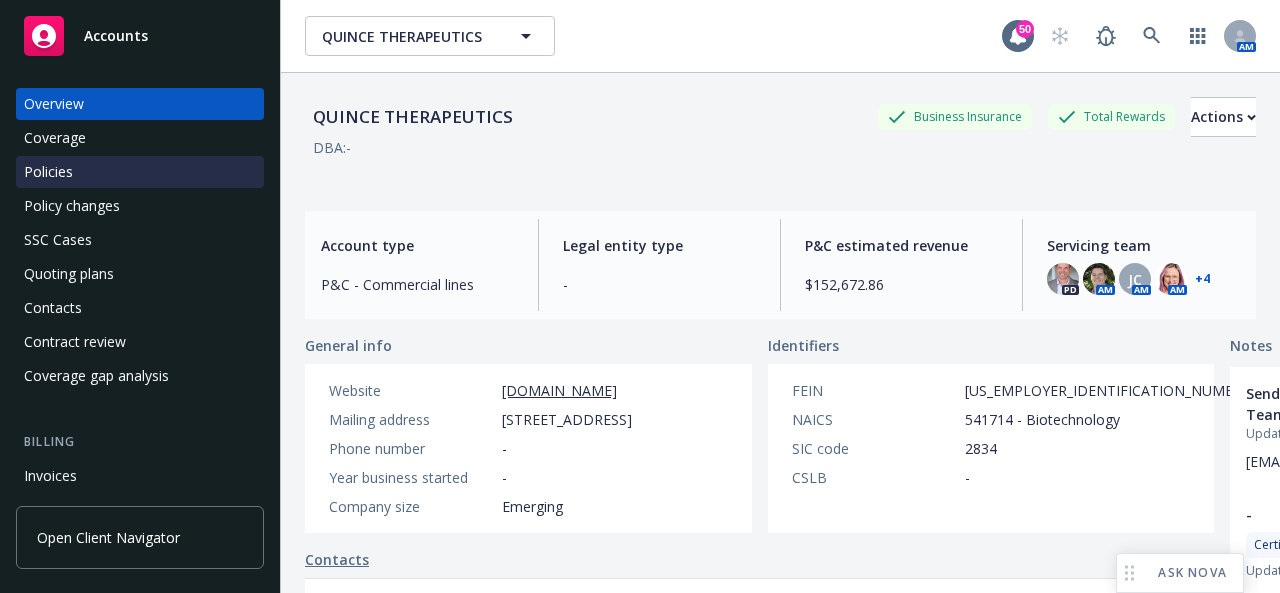 click on "Policies" at bounding box center (140, 172) 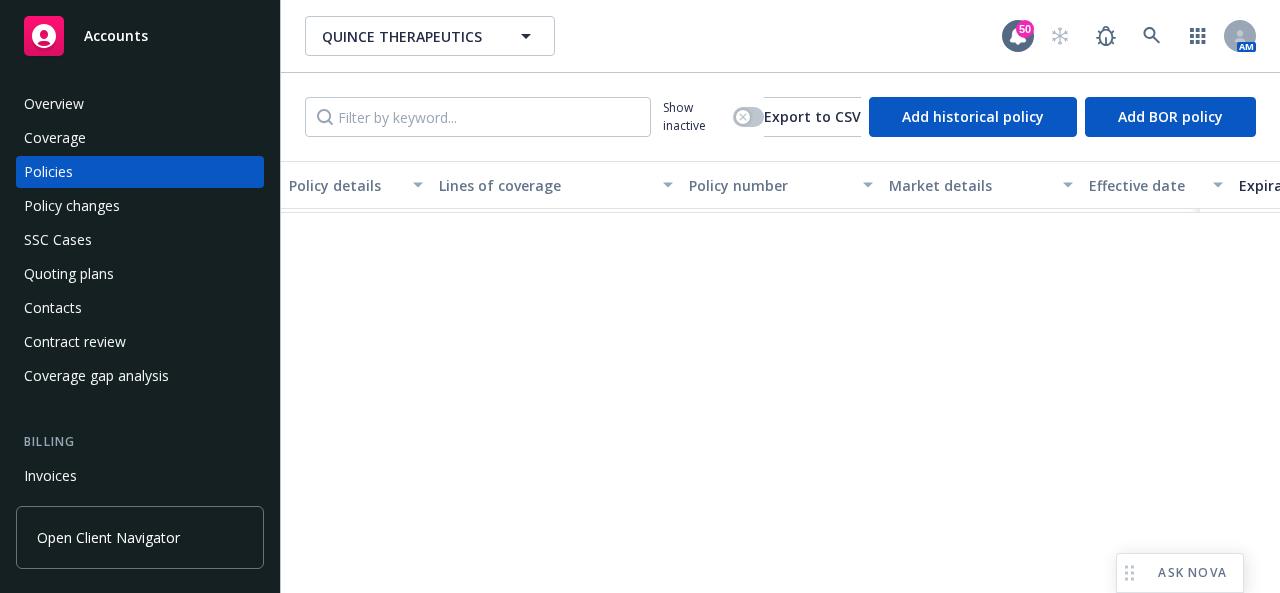 scroll, scrollTop: 0, scrollLeft: 0, axis: both 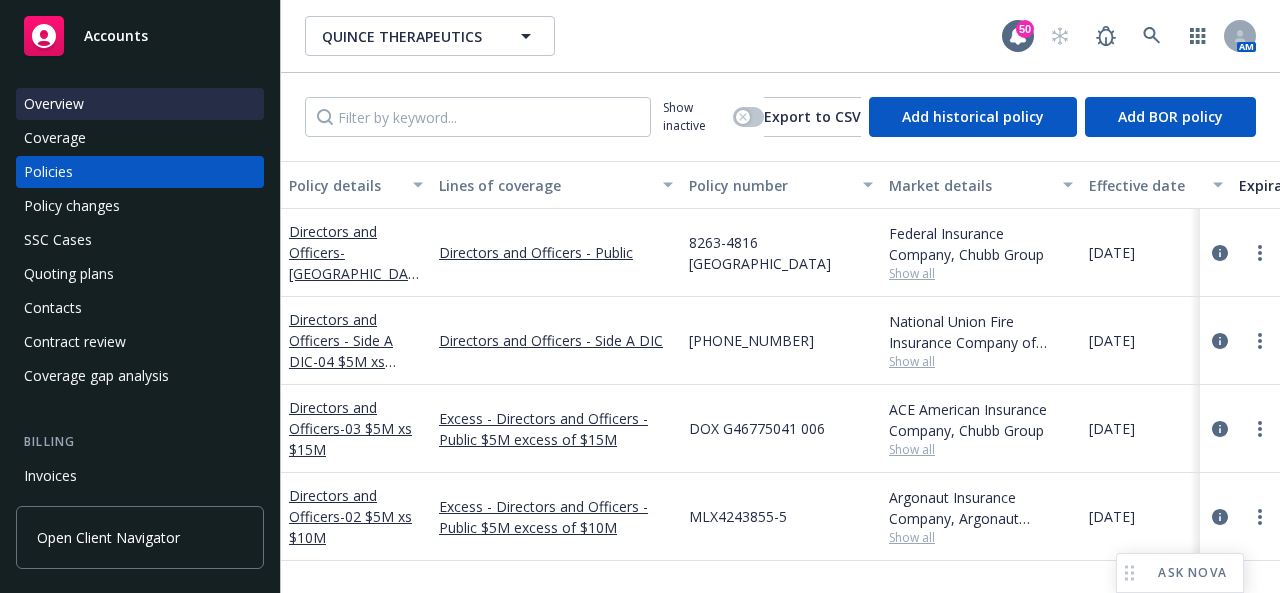 click on "Overview" at bounding box center (54, 104) 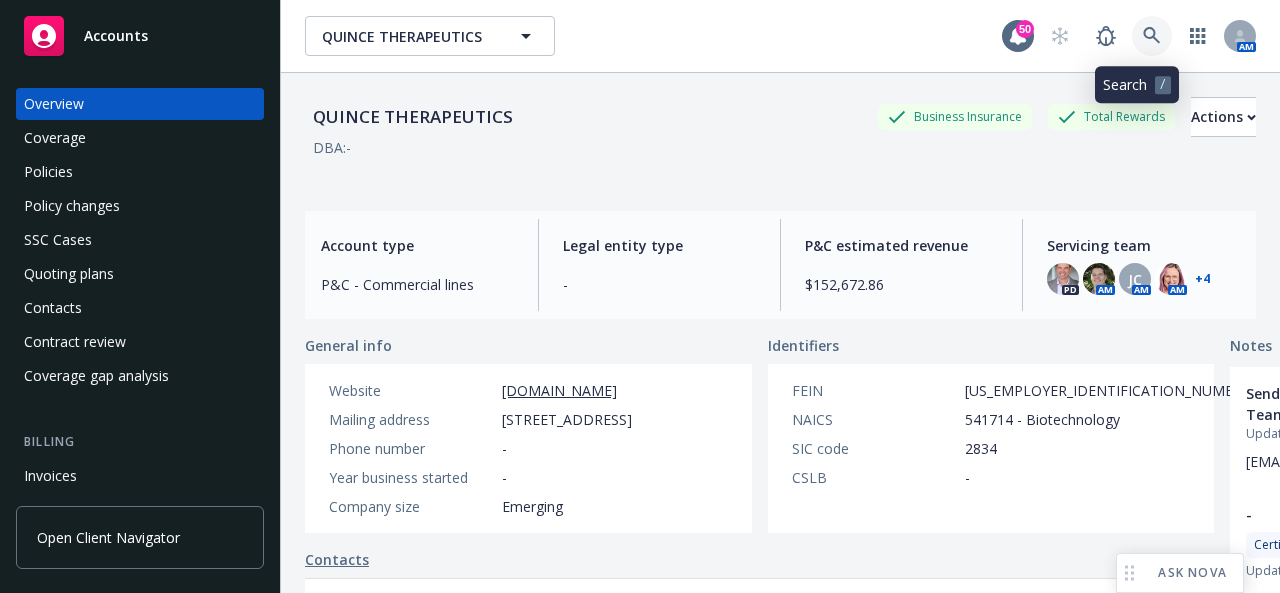 click at bounding box center (1152, 36) 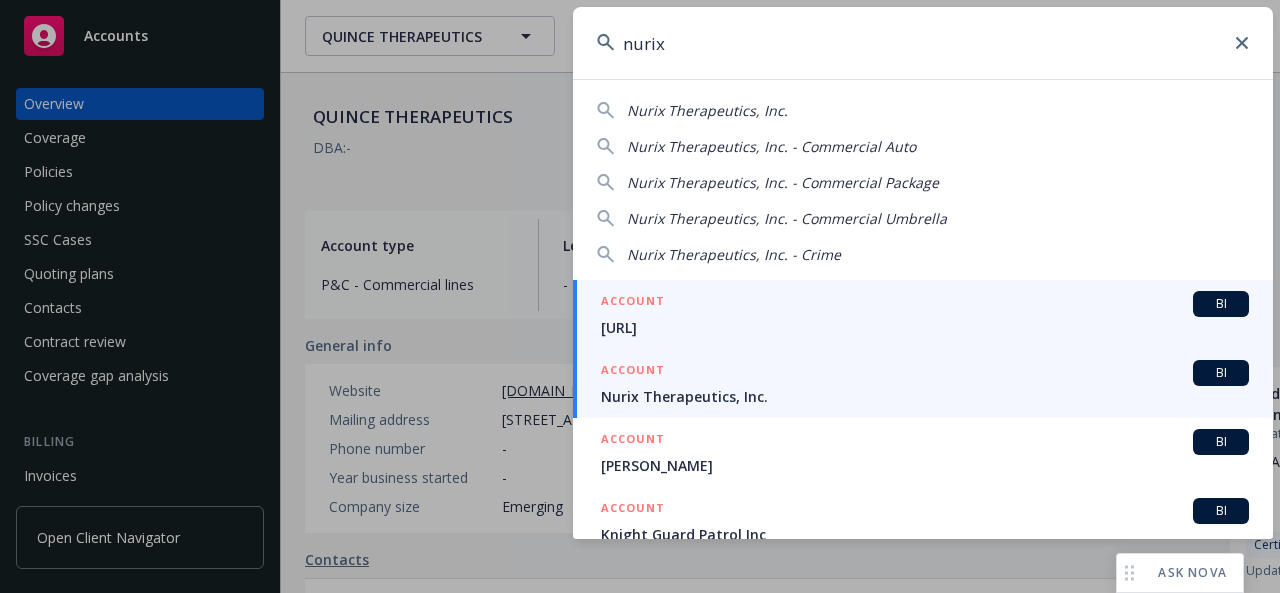 type on "nurix" 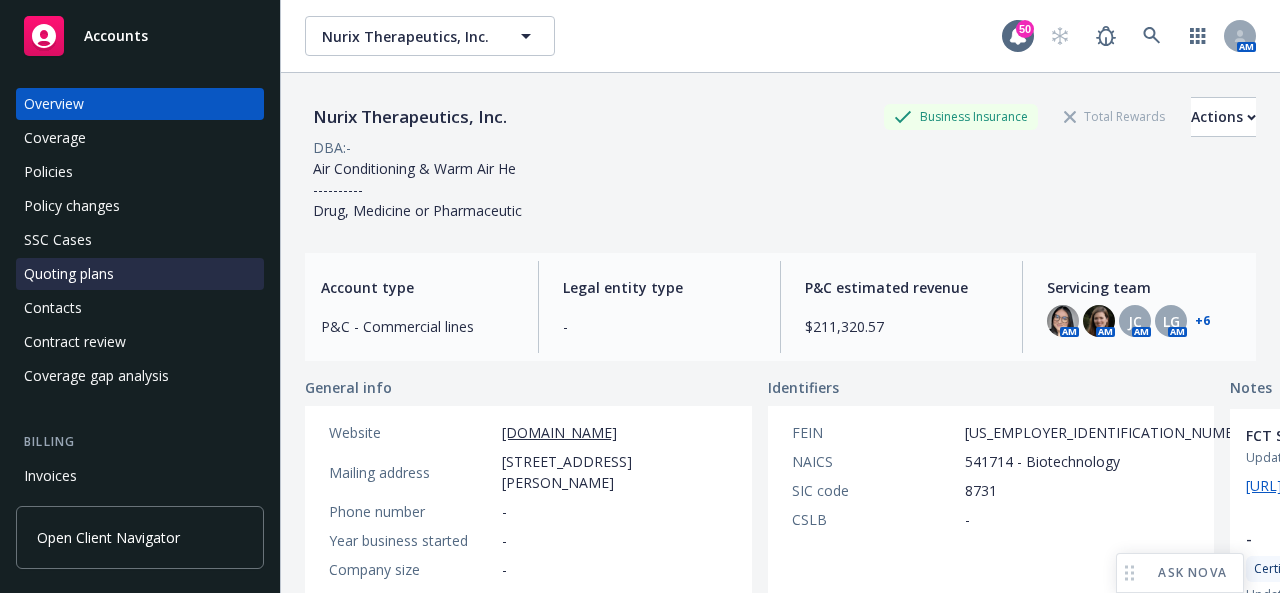 click on "Quoting plans" at bounding box center [69, 274] 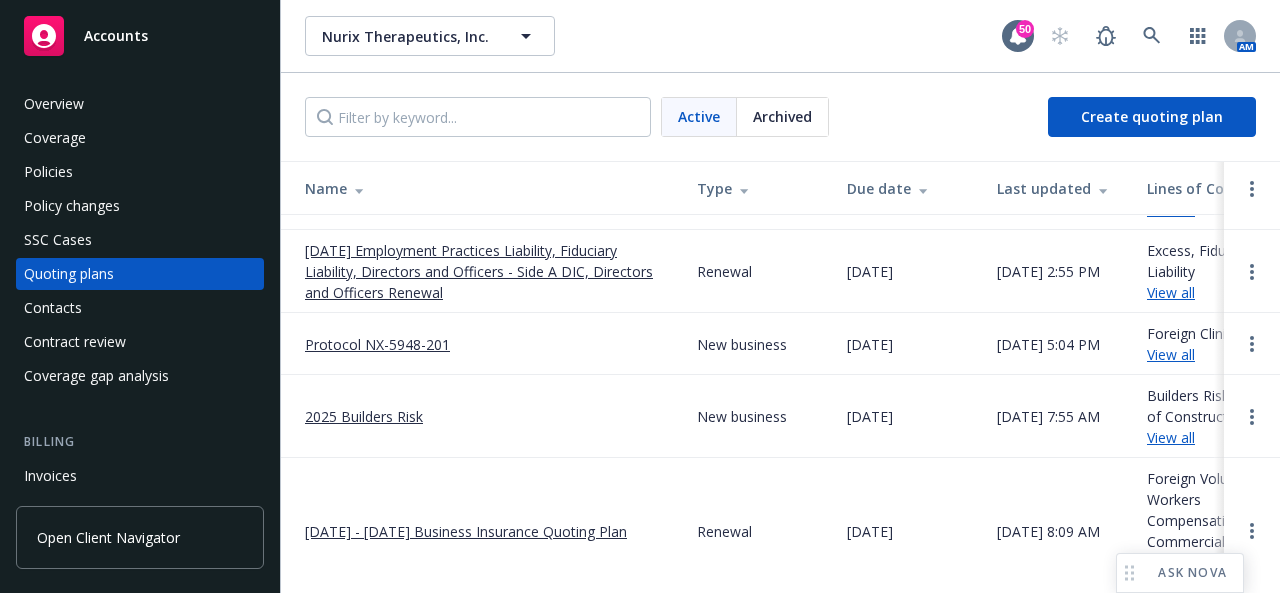 scroll, scrollTop: 100, scrollLeft: 0, axis: vertical 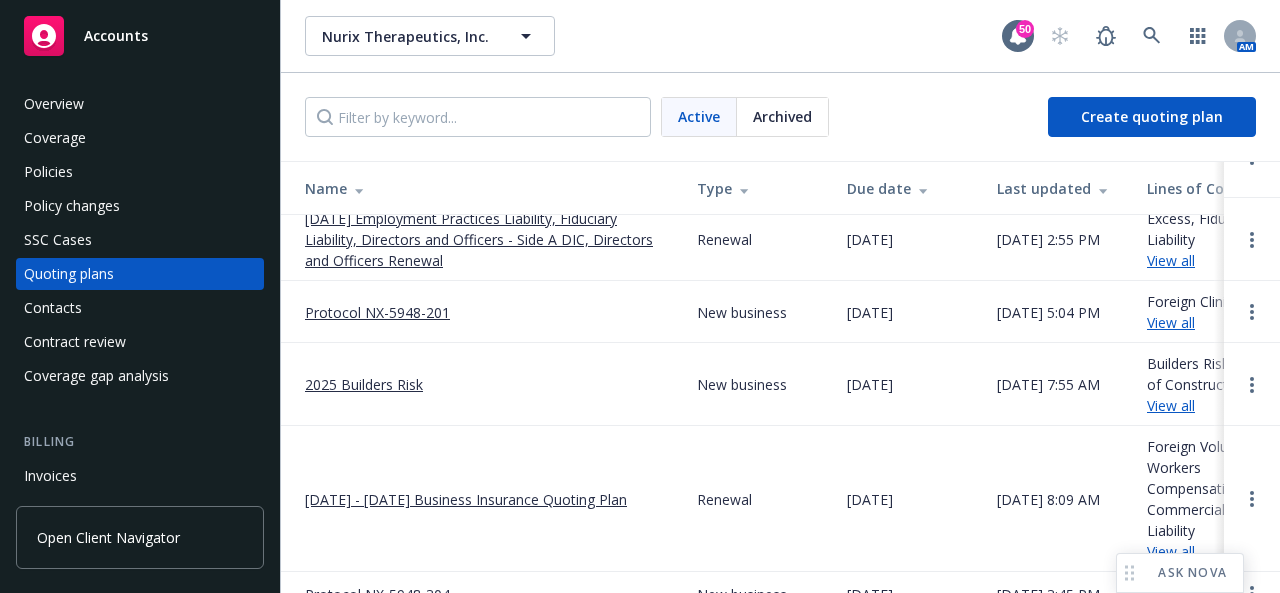 click on "[DATE] Employment Practices Liability, Fiduciary Liability, Directors and Officers - Side A DIC, Directors and Officers Renewal" at bounding box center (485, 239) 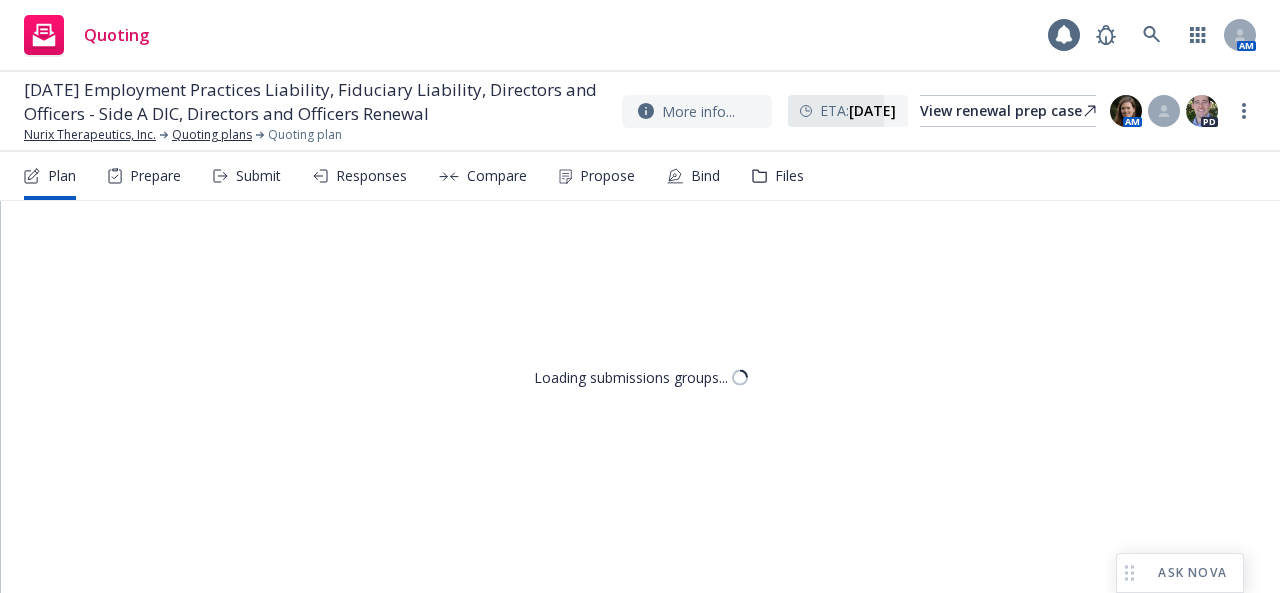 scroll, scrollTop: 0, scrollLeft: 0, axis: both 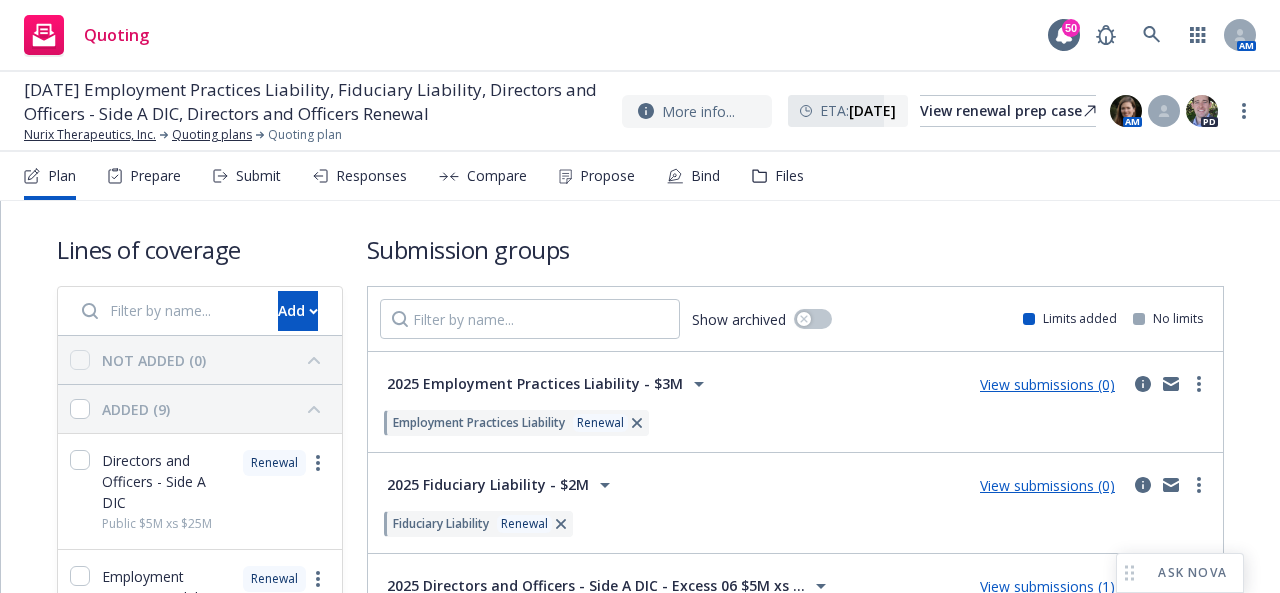 click on "View submissions (0)" at bounding box center [1047, 384] 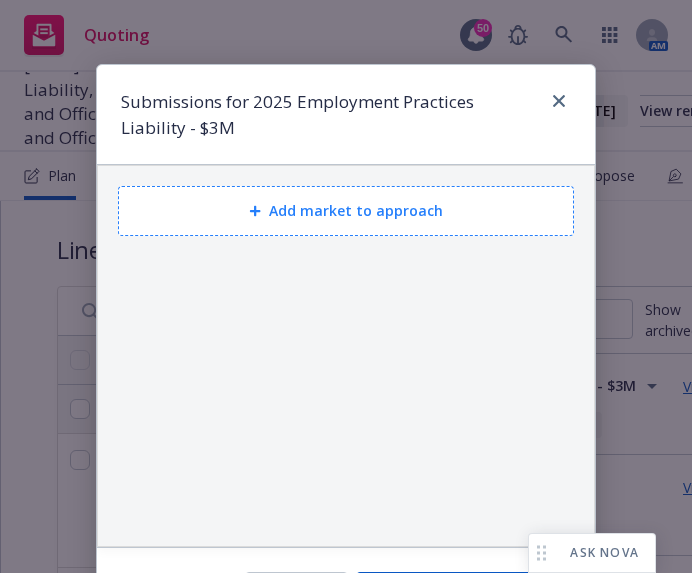 click on "Add market to approach" at bounding box center (346, 211) 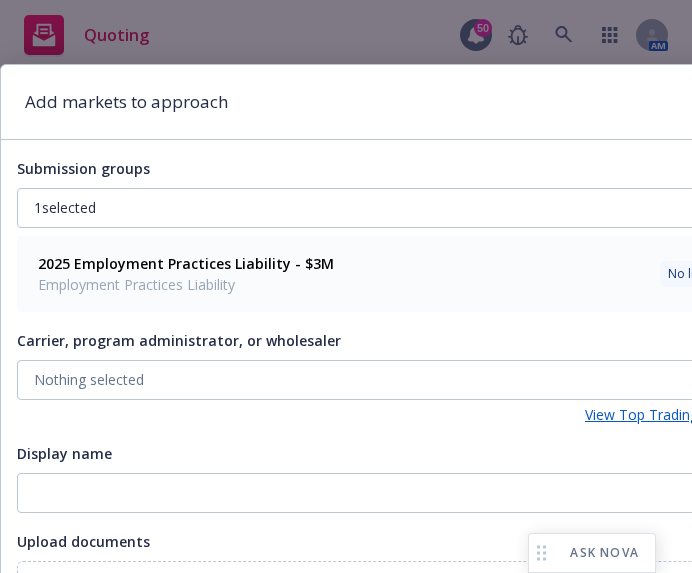 scroll, scrollTop: 100, scrollLeft: 0, axis: vertical 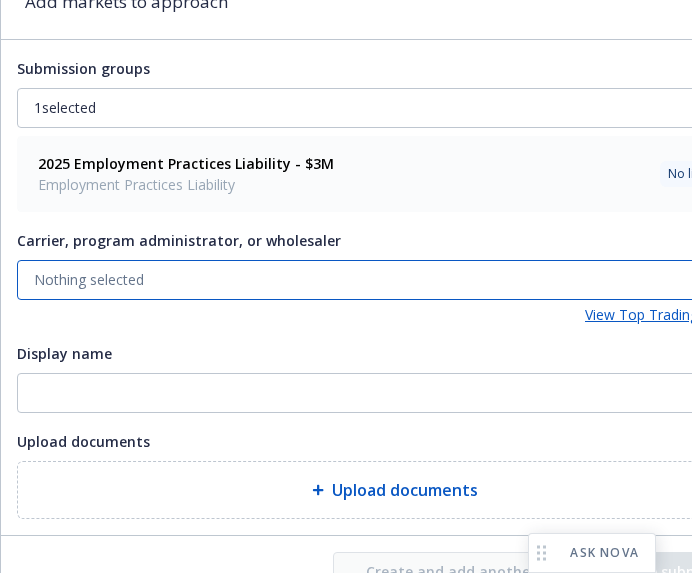 click on "Nothing selected" at bounding box center [89, 279] 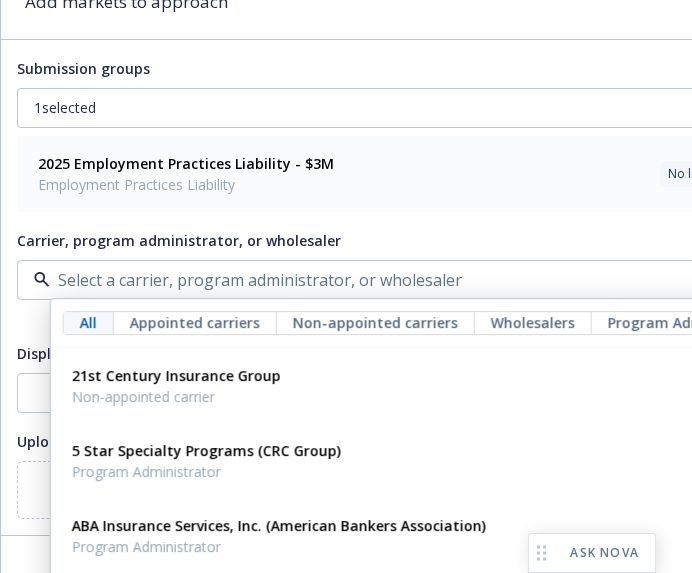 scroll, scrollTop: 100, scrollLeft: 49, axis: both 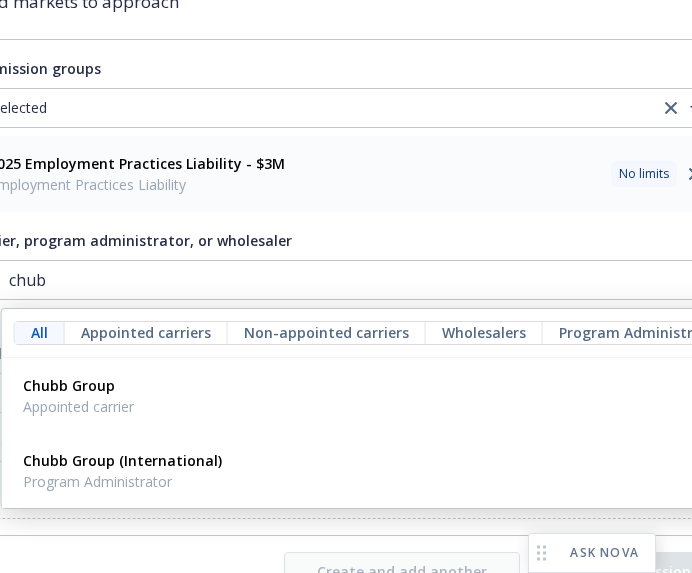 type on "chubb" 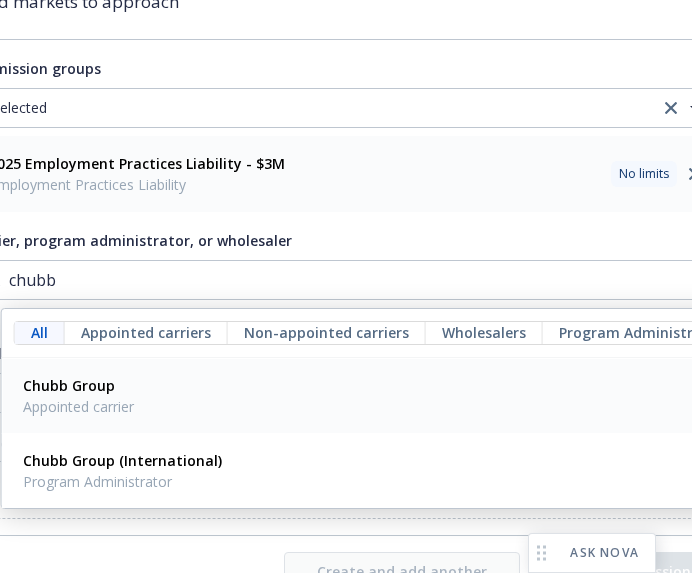 click on "Chubb Group Appointed carrier" at bounding box center (379, 396) 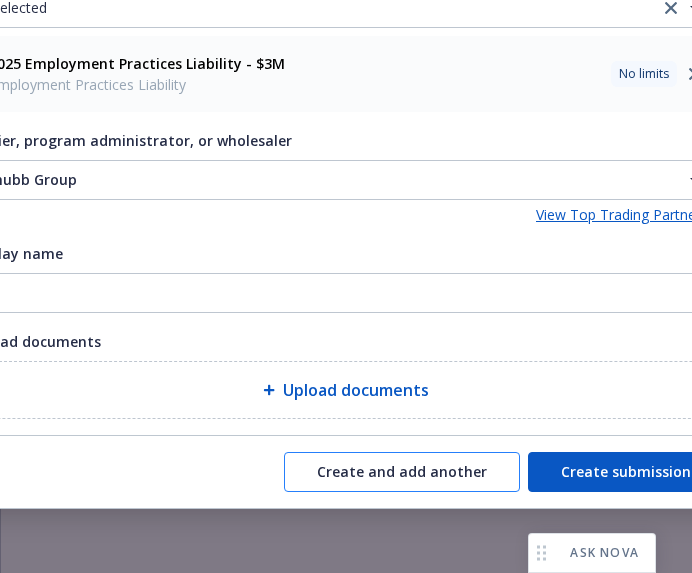scroll, scrollTop: 212, scrollLeft: 49, axis: both 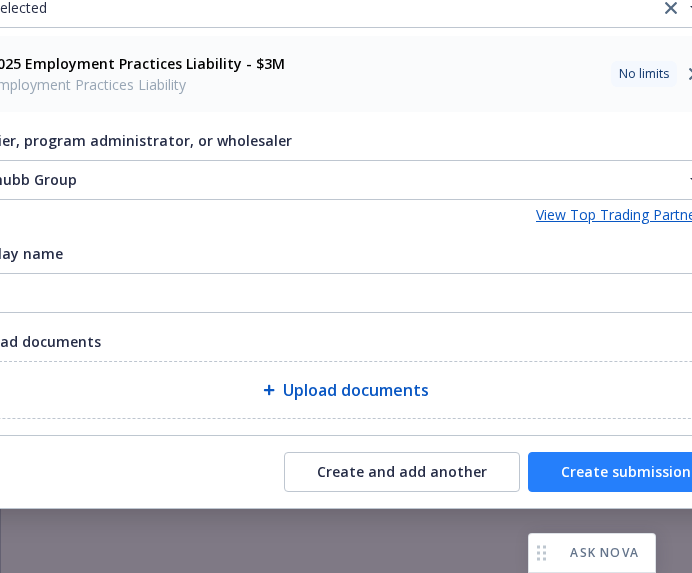 click on "Create submission" at bounding box center (626, 472) 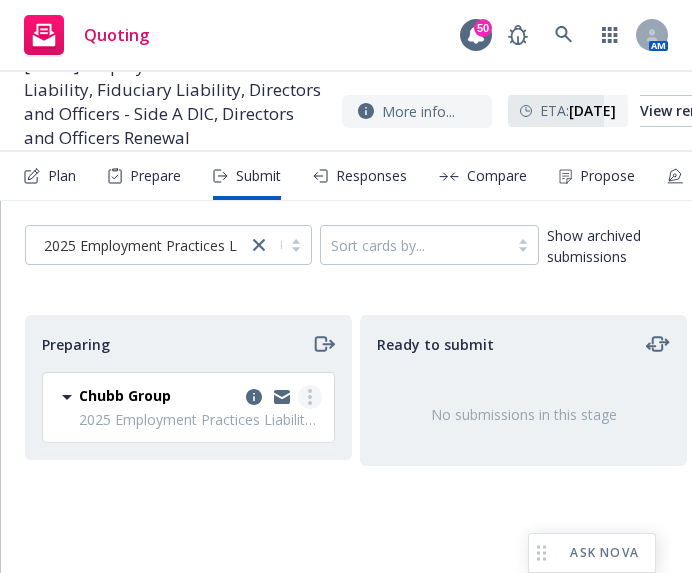 click at bounding box center [310, 397] 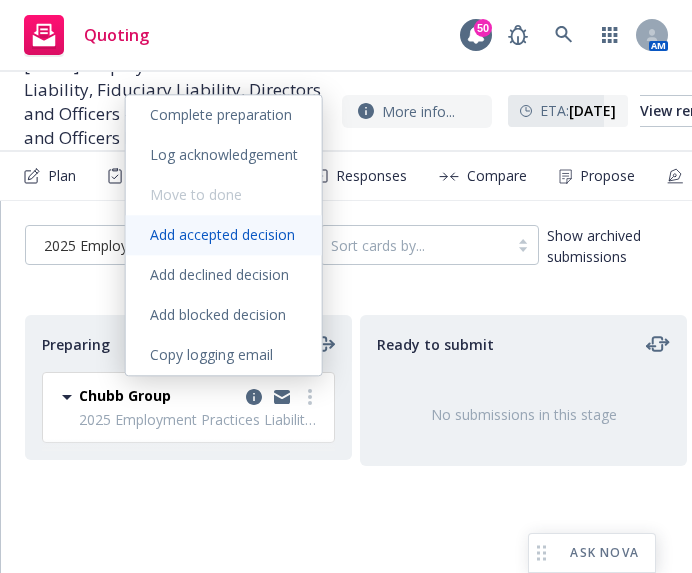 click on "Add accepted decision" at bounding box center [222, 234] 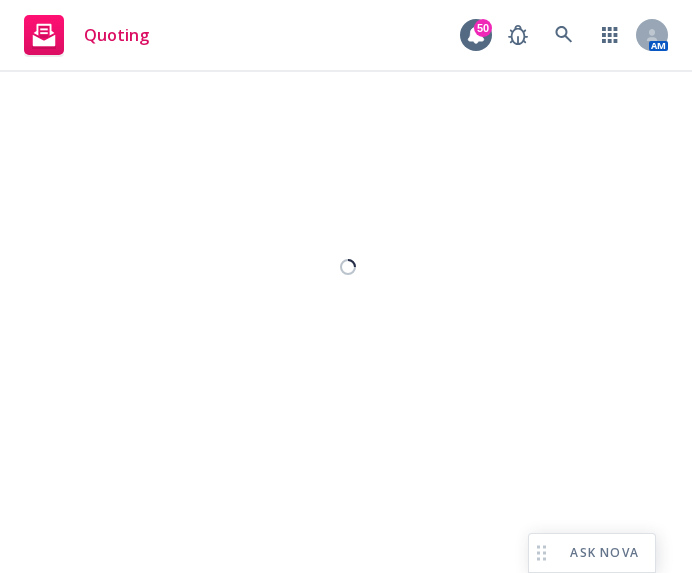 select on "12" 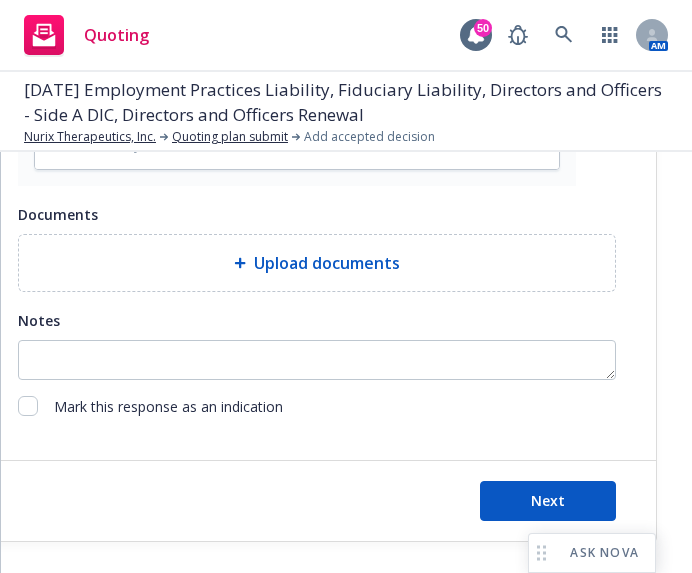 scroll, scrollTop: 1300, scrollLeft: 0, axis: vertical 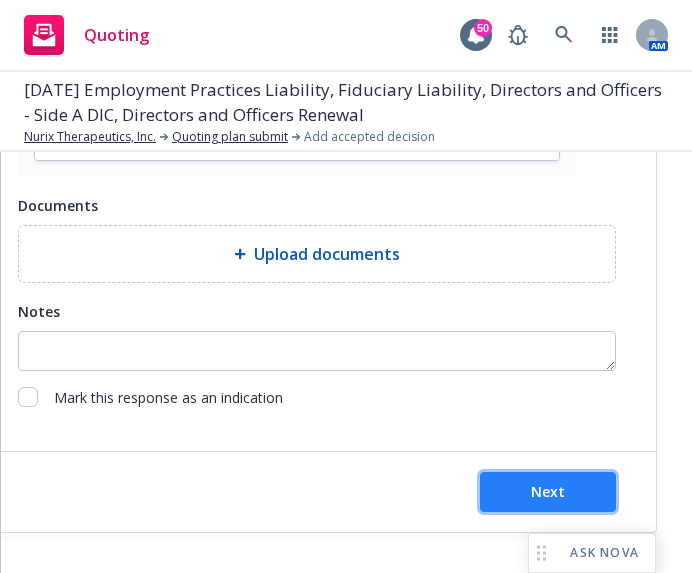 click on "Next" at bounding box center [548, 491] 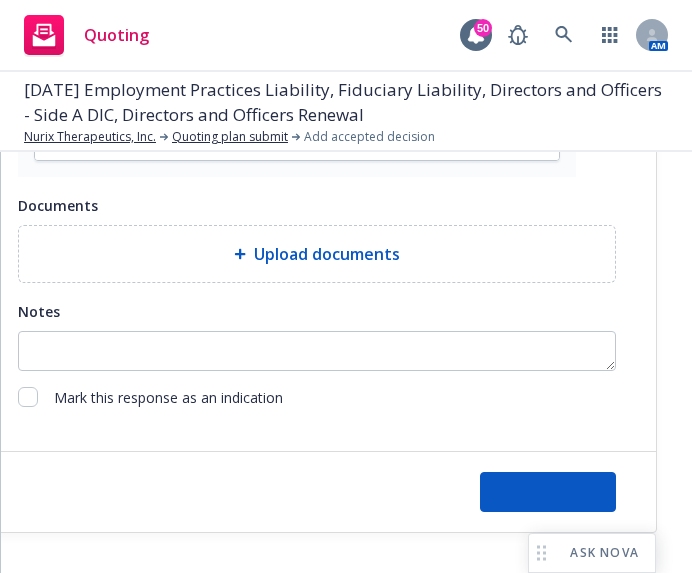 type on "x" 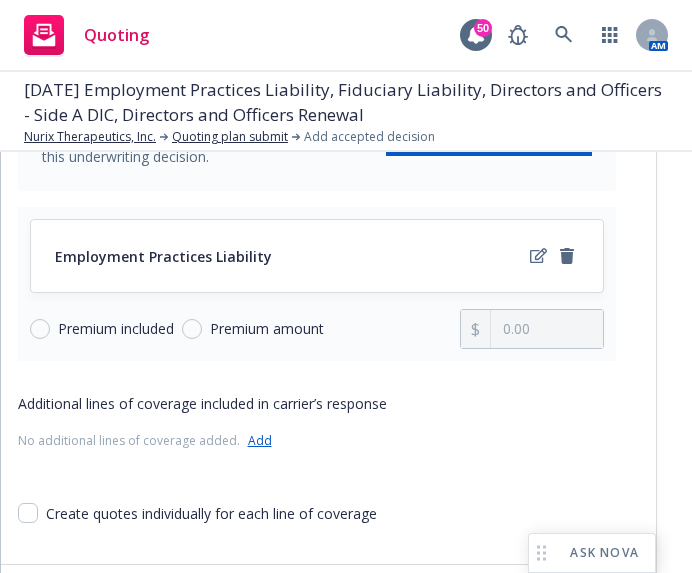 scroll, scrollTop: 300, scrollLeft: 0, axis: vertical 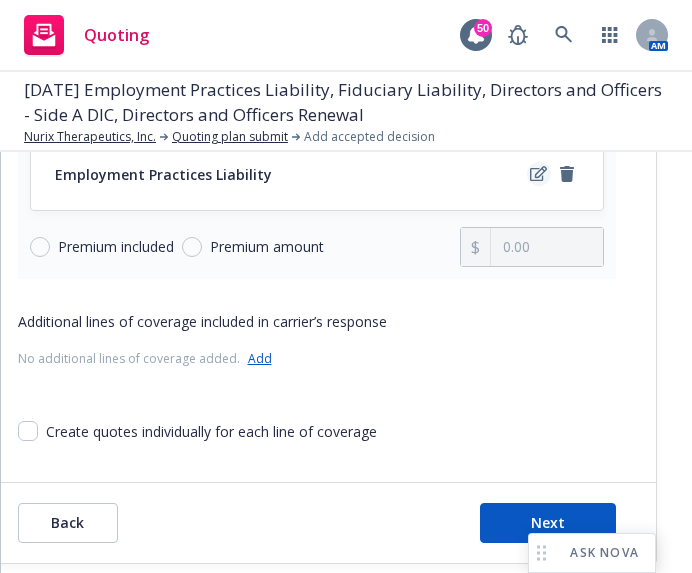 click 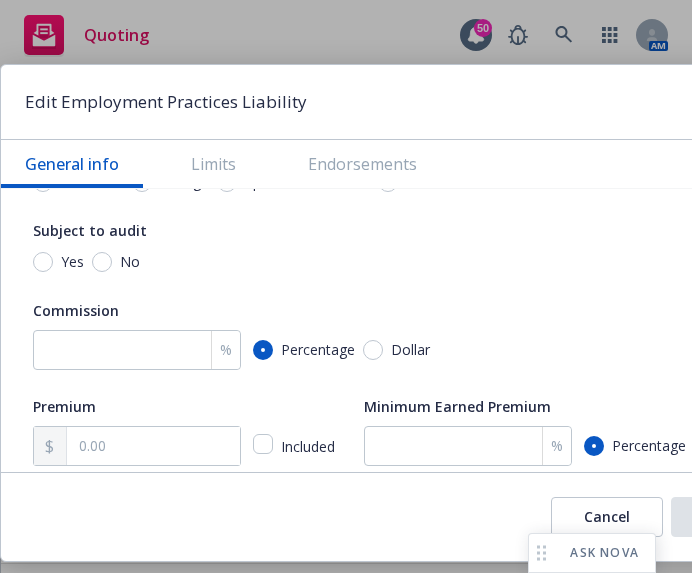 scroll, scrollTop: 300, scrollLeft: 0, axis: vertical 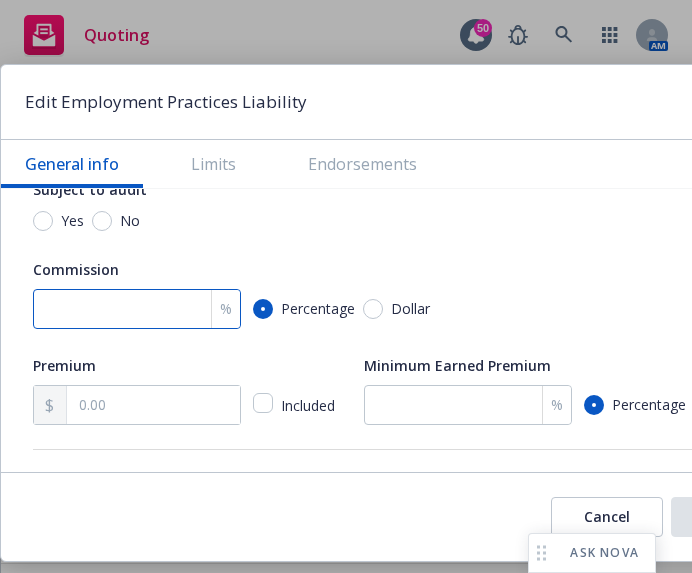 click at bounding box center (137, 309) 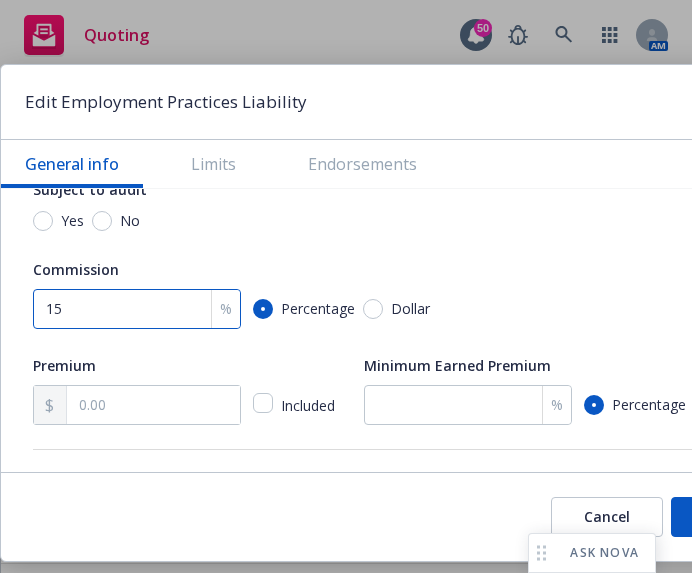 type on "15" 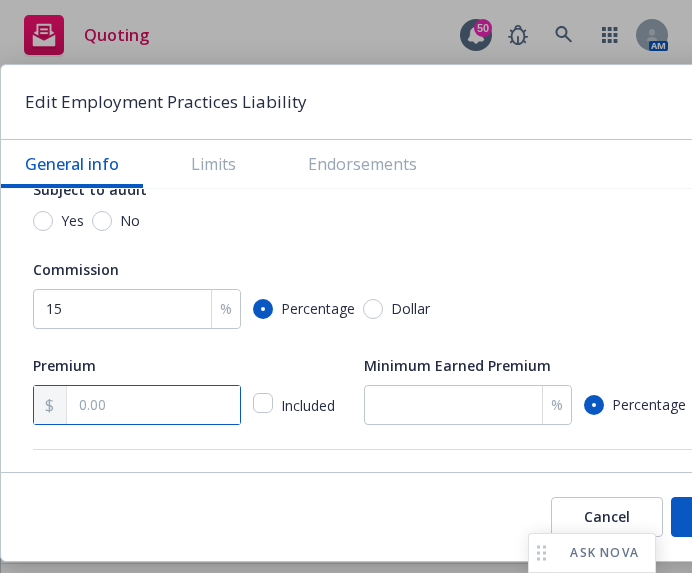 click at bounding box center [153, 405] 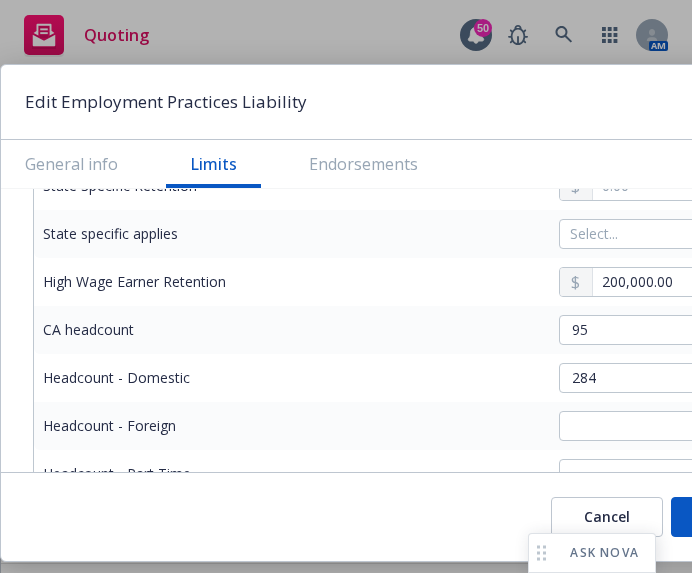 scroll, scrollTop: 1100, scrollLeft: 0, axis: vertical 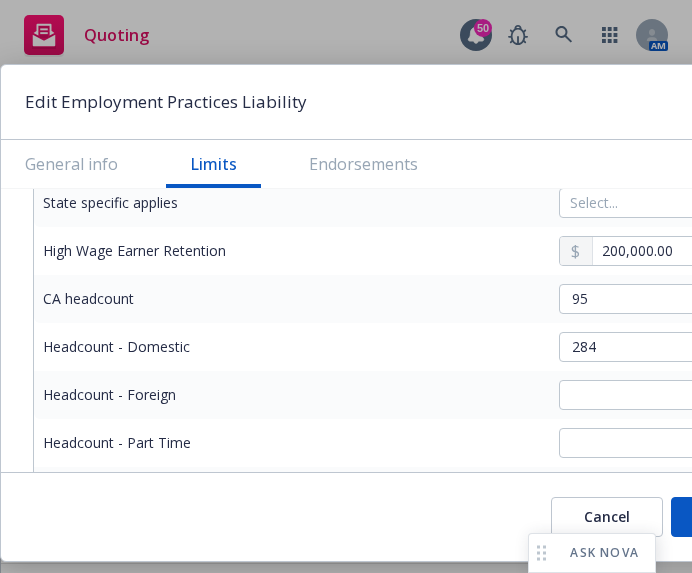 type on "32,783.00" 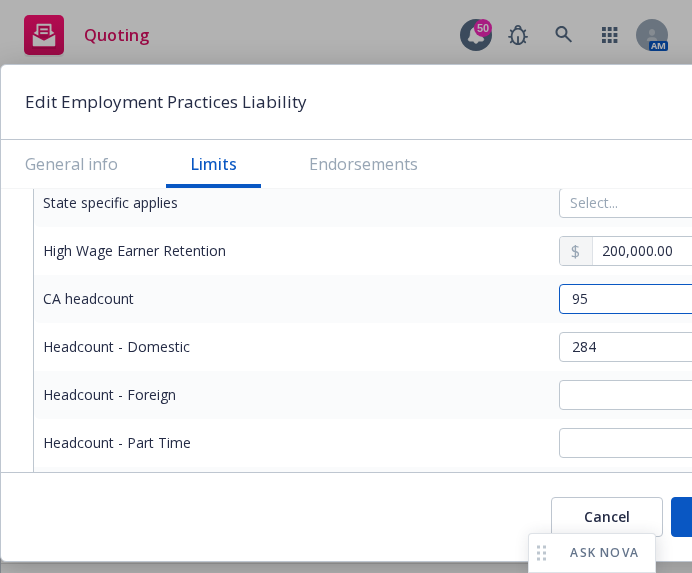 drag, startPoint x: 610, startPoint y: 294, endPoint x: 561, endPoint y: 286, distance: 49.648766 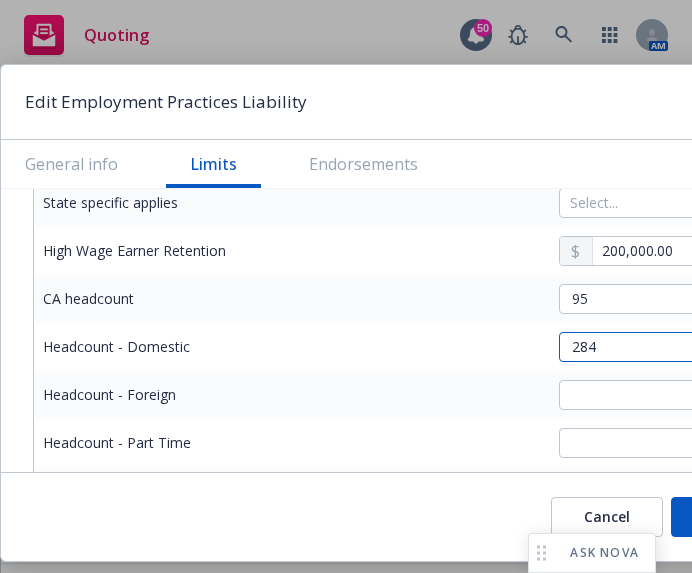 drag, startPoint x: 618, startPoint y: 341, endPoint x: 565, endPoint y: 339, distance: 53.037724 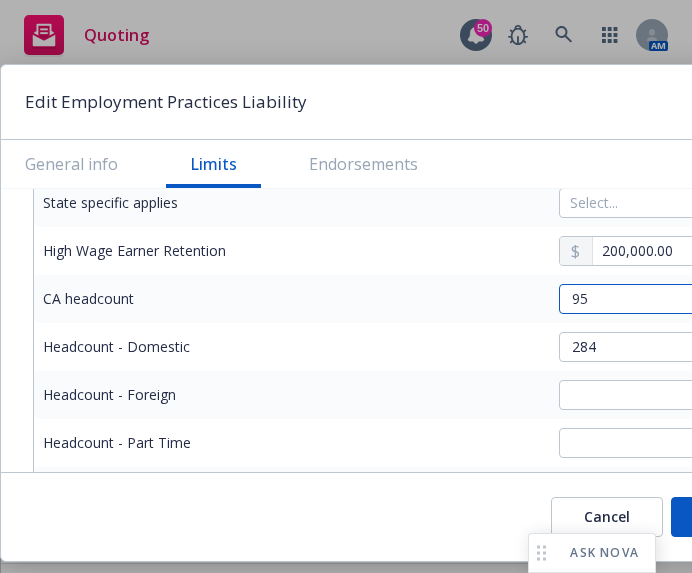 drag, startPoint x: 589, startPoint y: 287, endPoint x: 562, endPoint y: 287, distance: 27 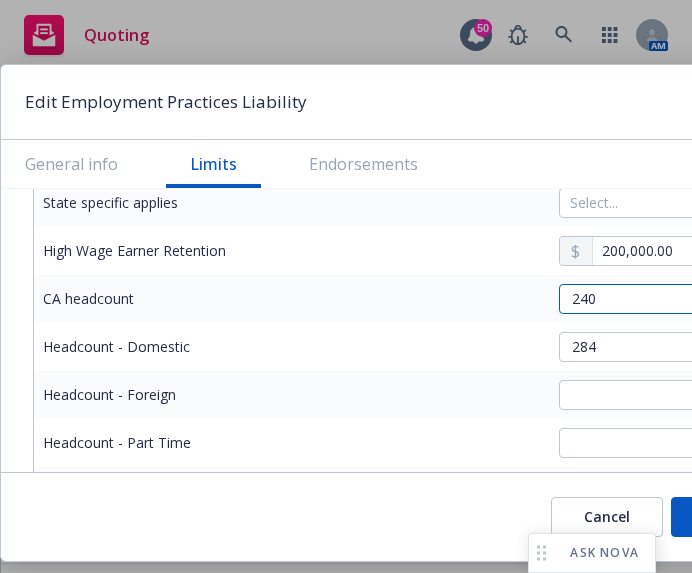 type on "240" 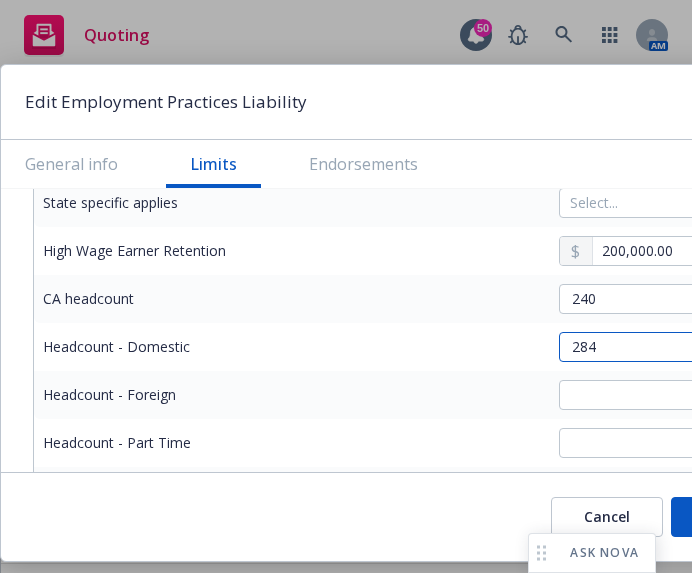 click on "284" at bounding box center [655, 347] 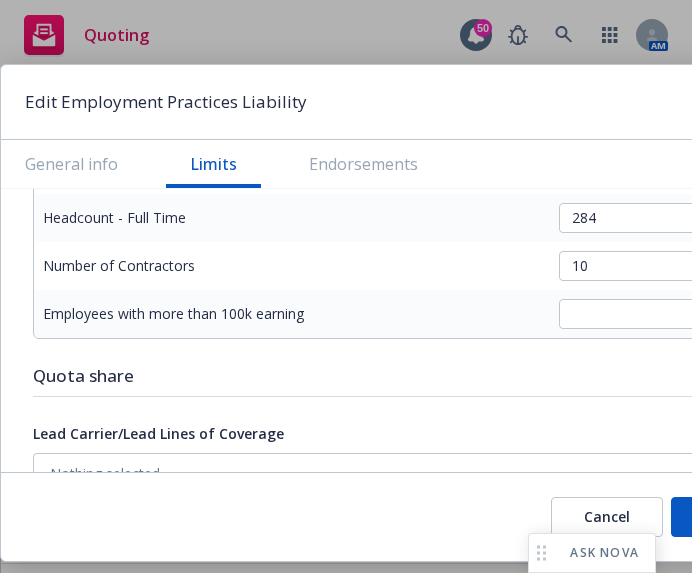 scroll, scrollTop: 1400, scrollLeft: 0, axis: vertical 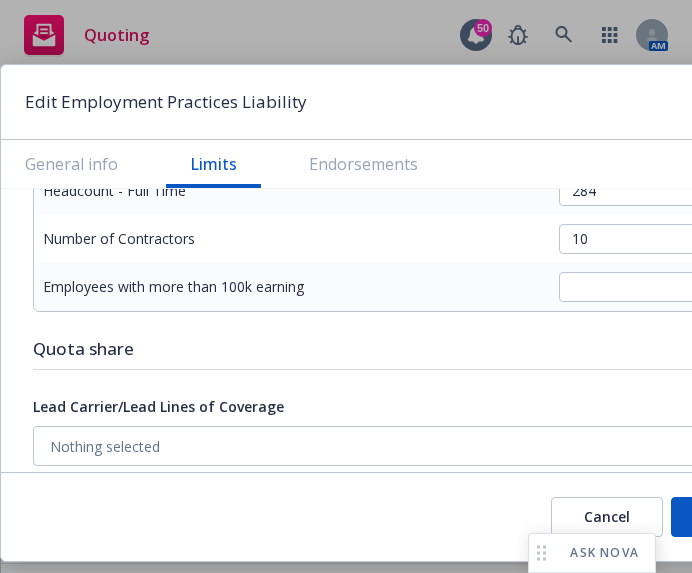 type on "286" 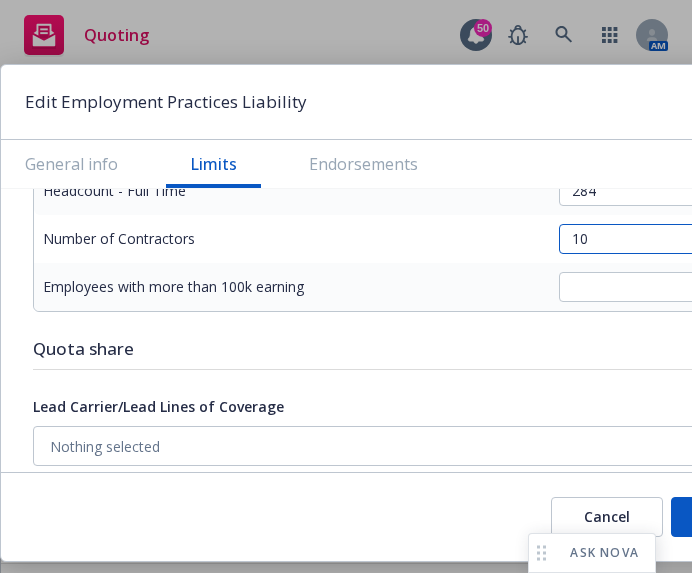click on "10" at bounding box center (655, 239) 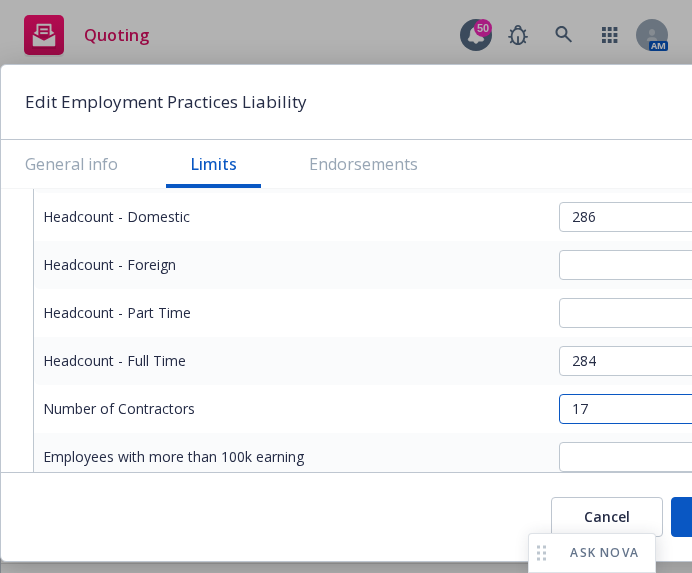 scroll, scrollTop: 1200, scrollLeft: 0, axis: vertical 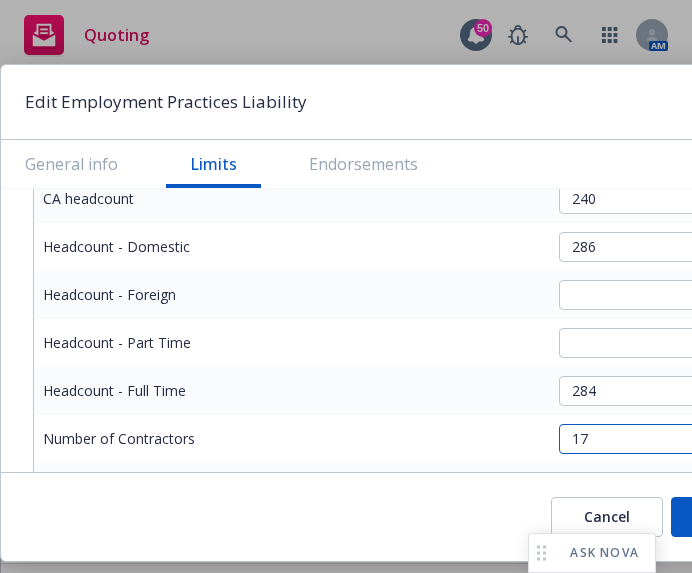 type on "17" 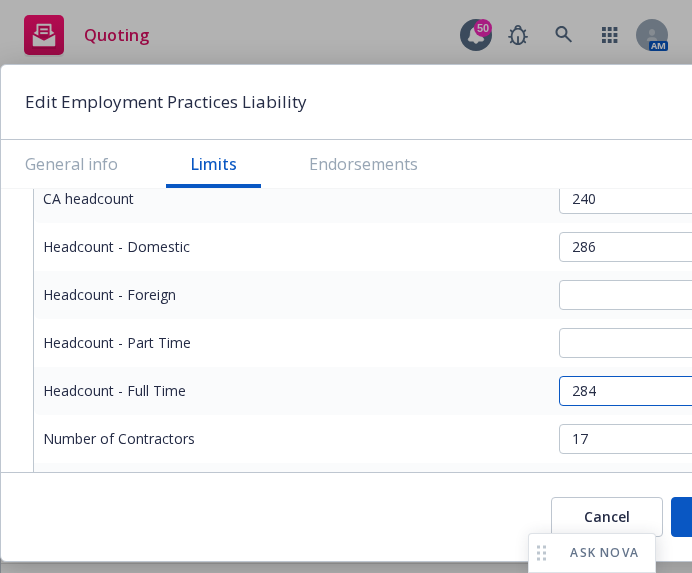 click on "284" at bounding box center [655, 391] 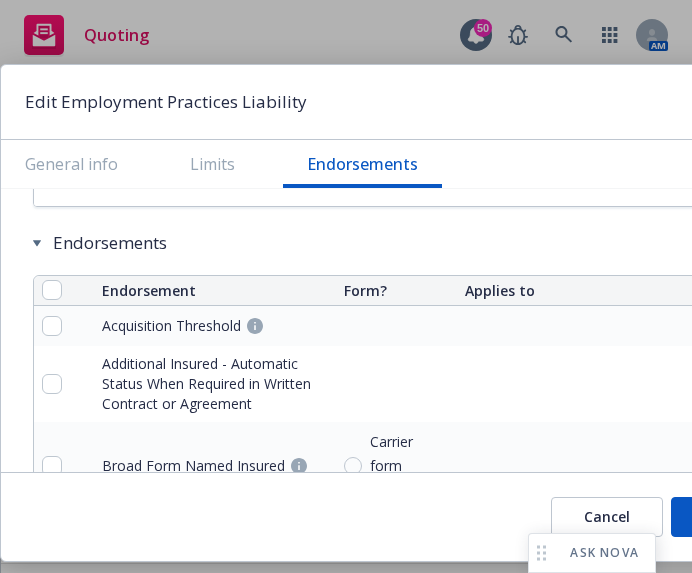 scroll, scrollTop: 2000, scrollLeft: 0, axis: vertical 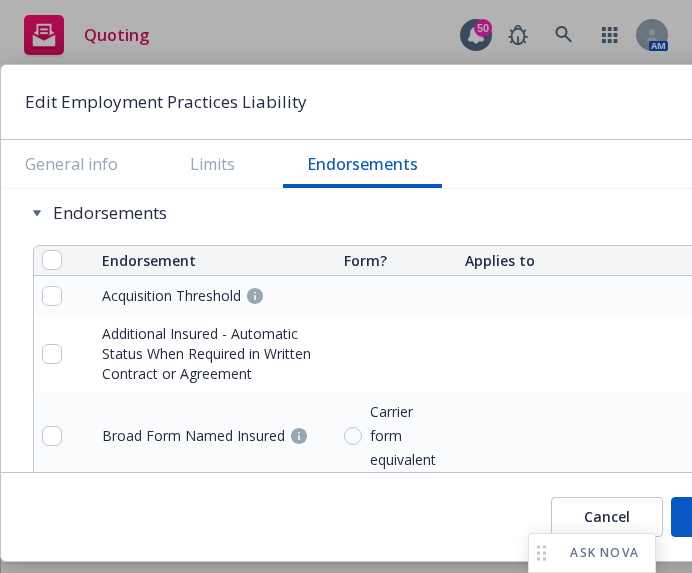 type on "286" 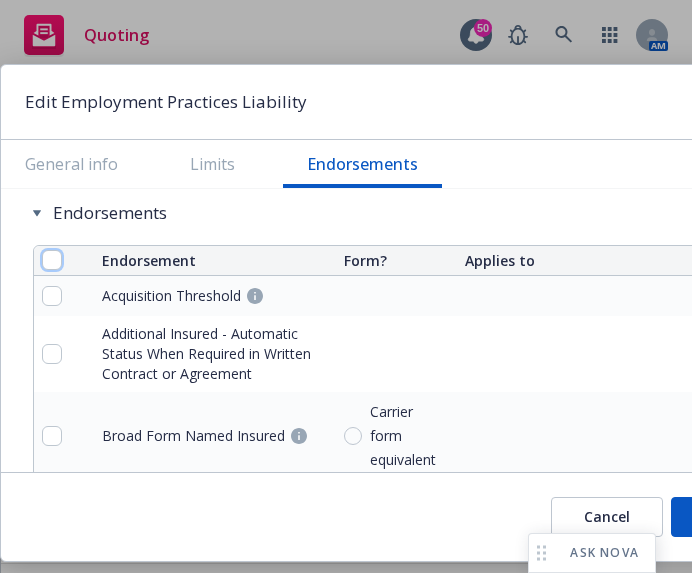 click at bounding box center [52, 260] 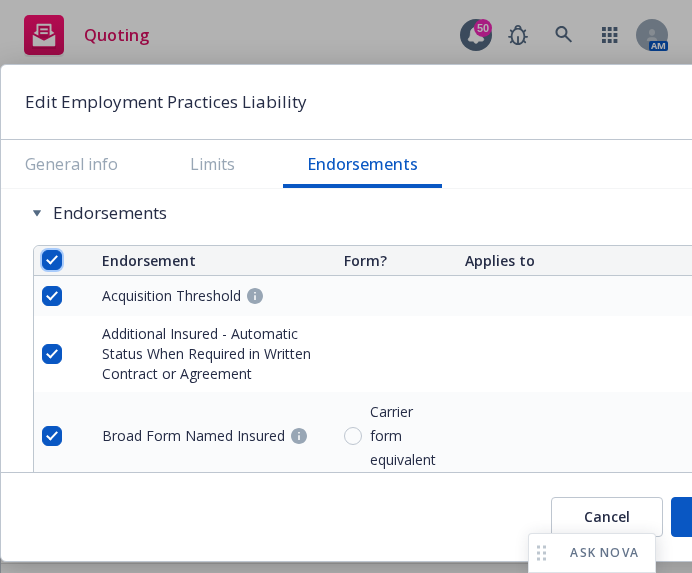 checkbox on "true" 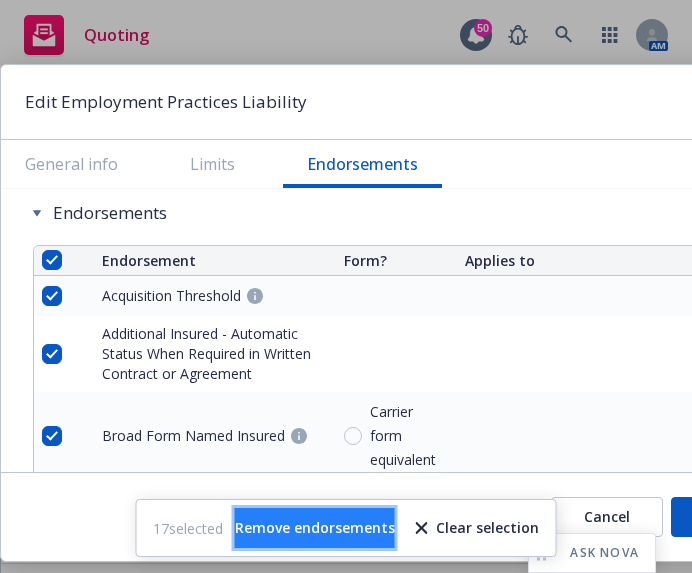 click on "Remove endorsements" at bounding box center [315, 527] 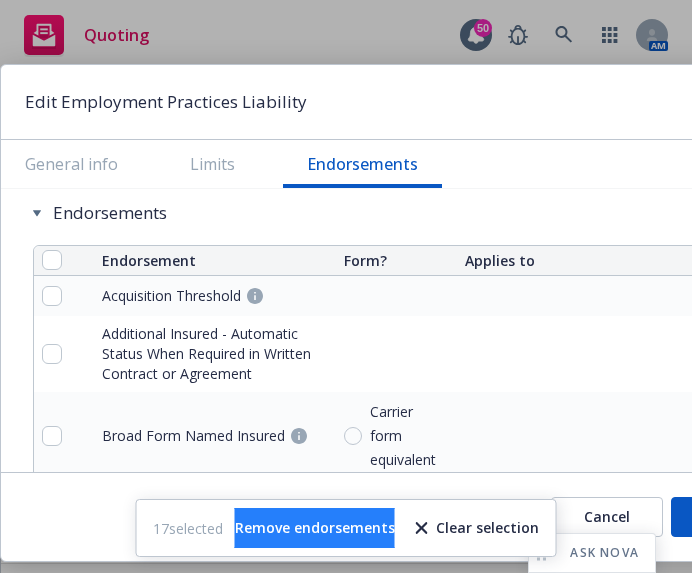 scroll, scrollTop: 1958, scrollLeft: 0, axis: vertical 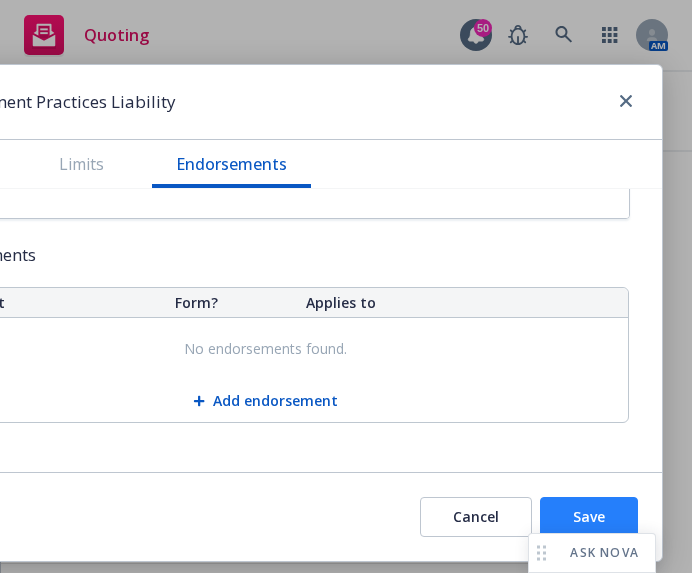 click on "Save" at bounding box center (589, 517) 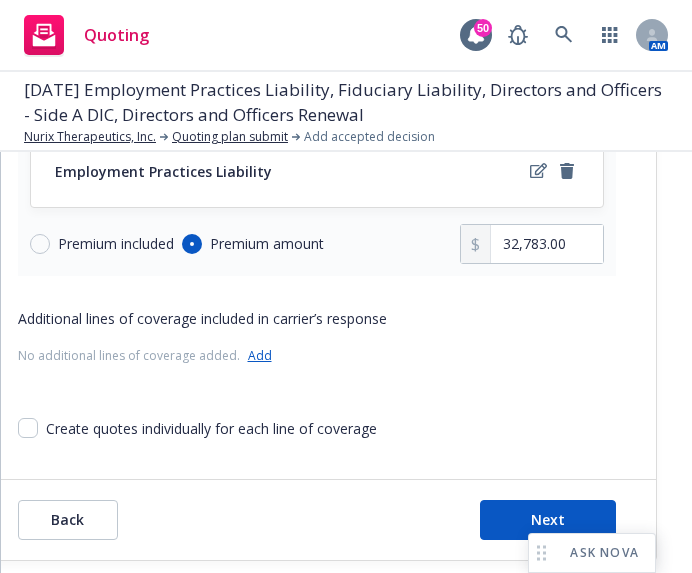 scroll, scrollTop: 344, scrollLeft: 0, axis: vertical 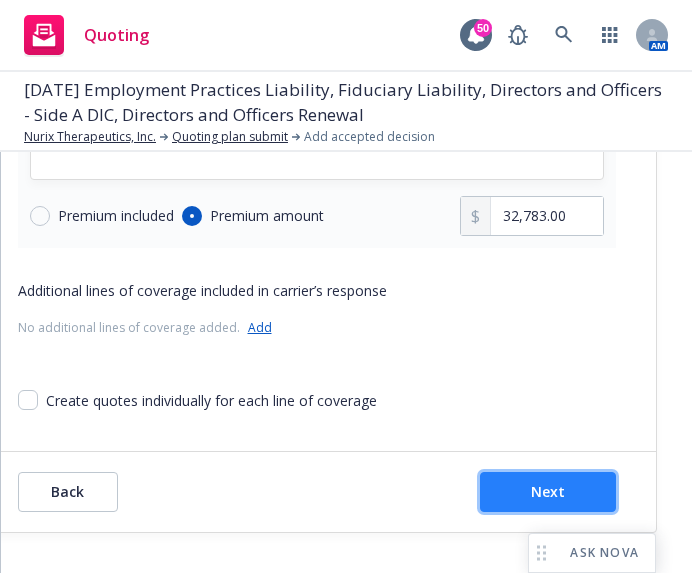 click on "Next" at bounding box center (548, 492) 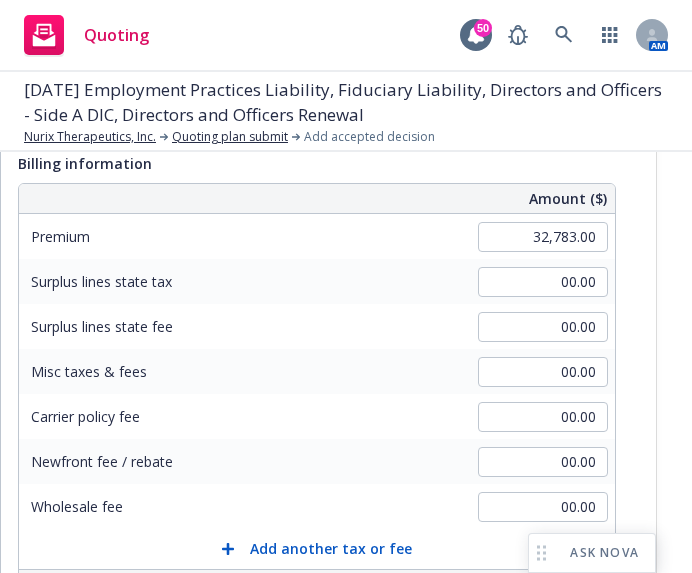 scroll, scrollTop: 444, scrollLeft: 0, axis: vertical 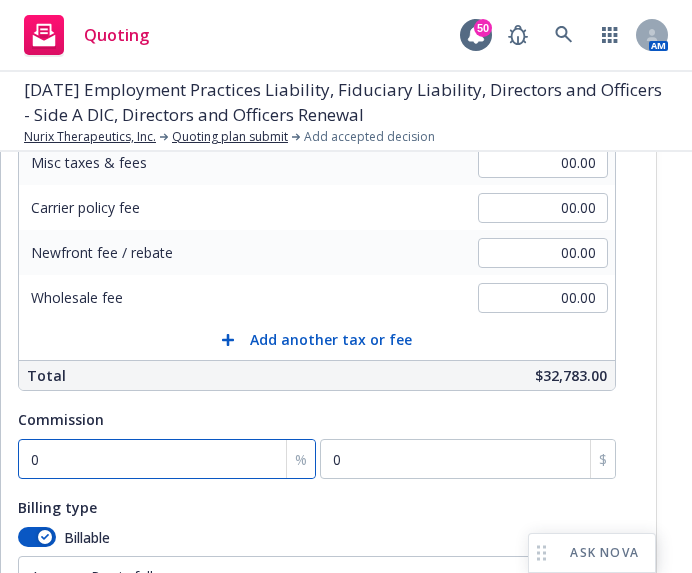 click on "0" at bounding box center [167, 459] 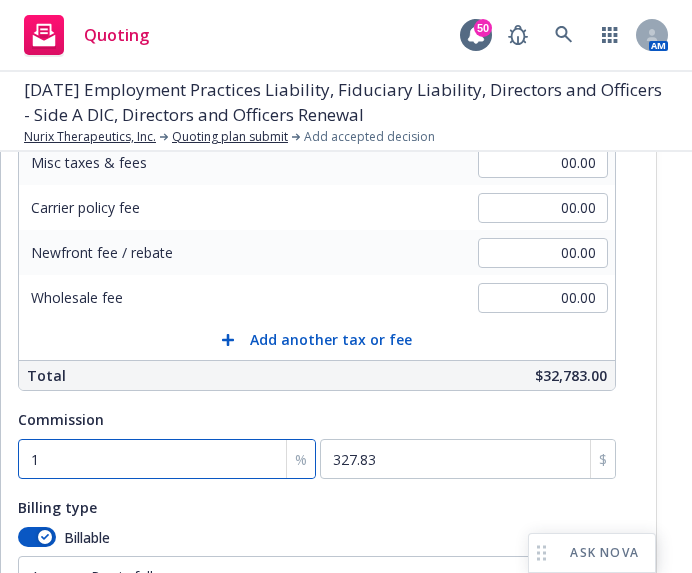 type on "15" 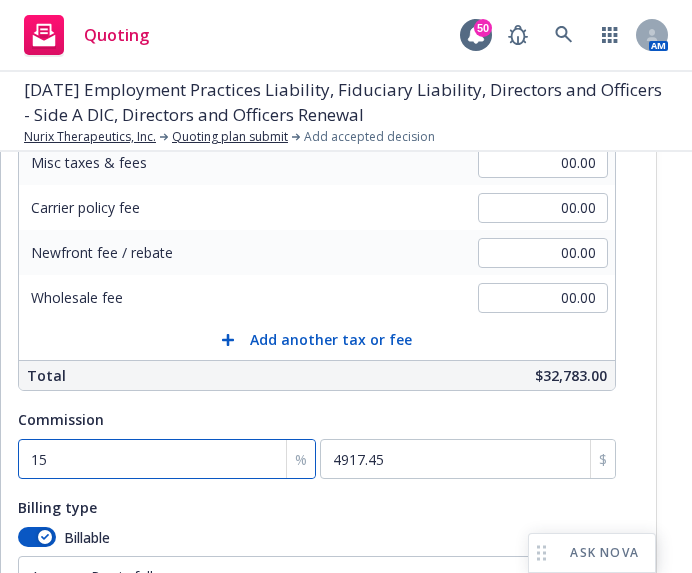 type on "15" 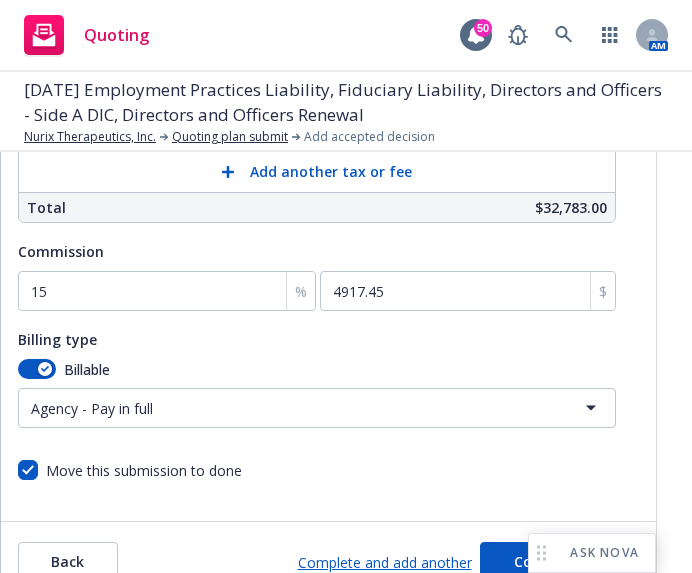 scroll, scrollTop: 644, scrollLeft: 0, axis: vertical 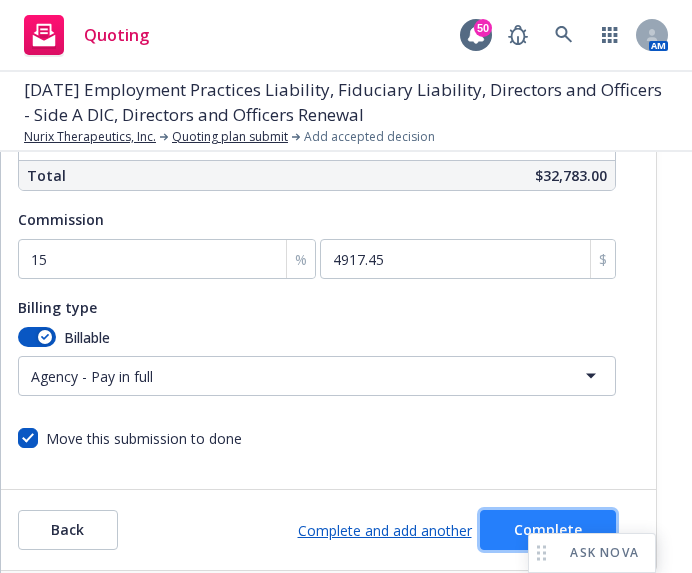 click on "Complete" at bounding box center (548, 529) 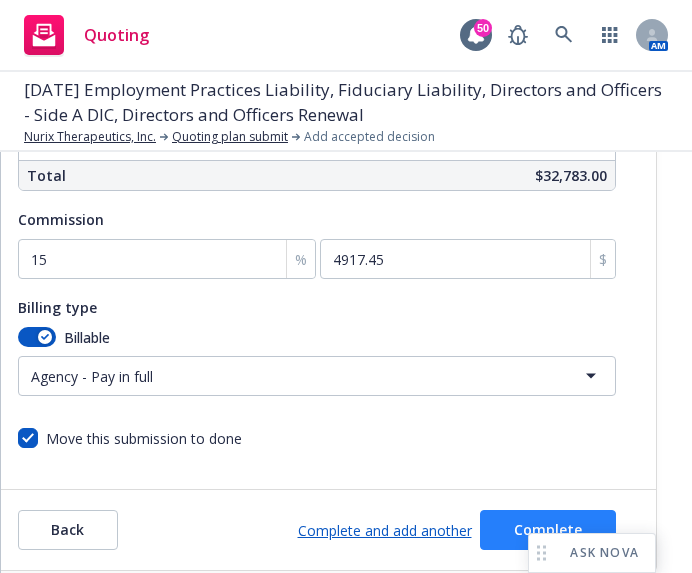 scroll, scrollTop: 0, scrollLeft: 0, axis: both 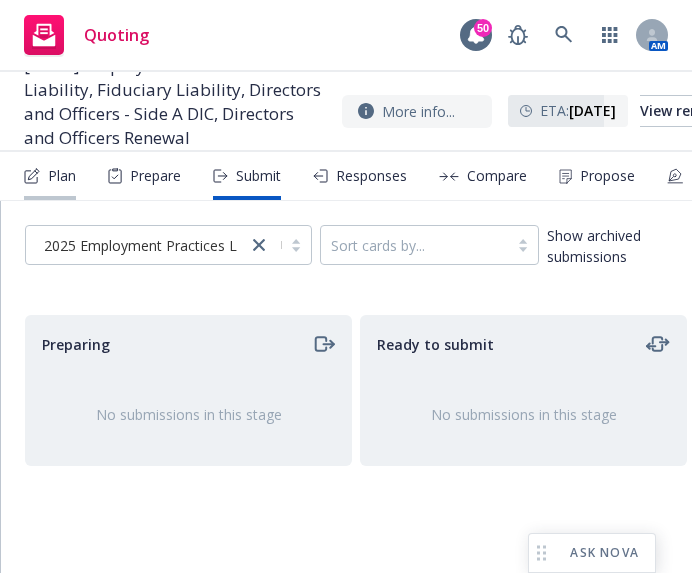 click on "Plan" at bounding box center [50, 176] 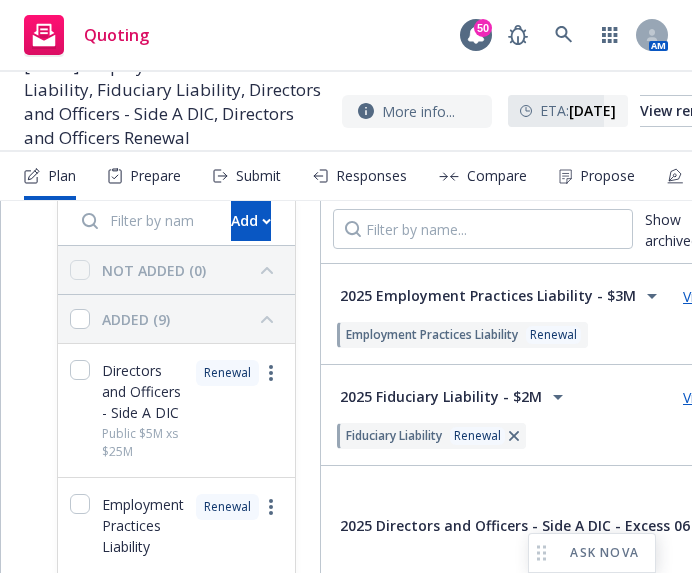 scroll, scrollTop: 100, scrollLeft: 0, axis: vertical 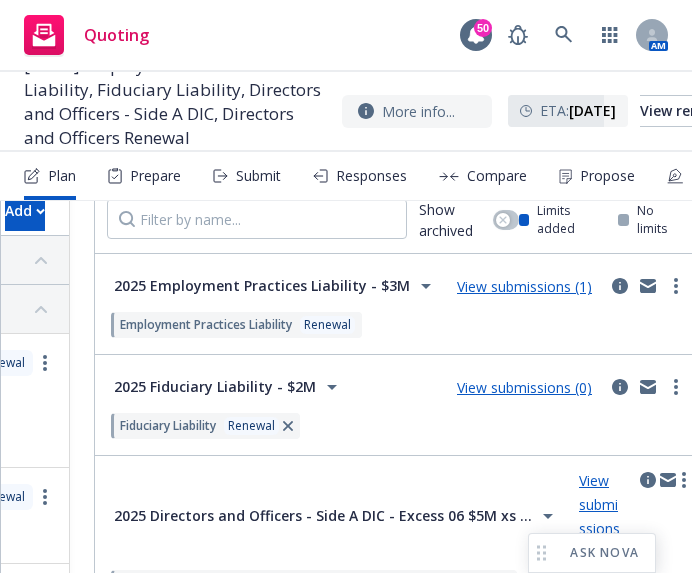 click on "View submissions (0)" at bounding box center (524, 387) 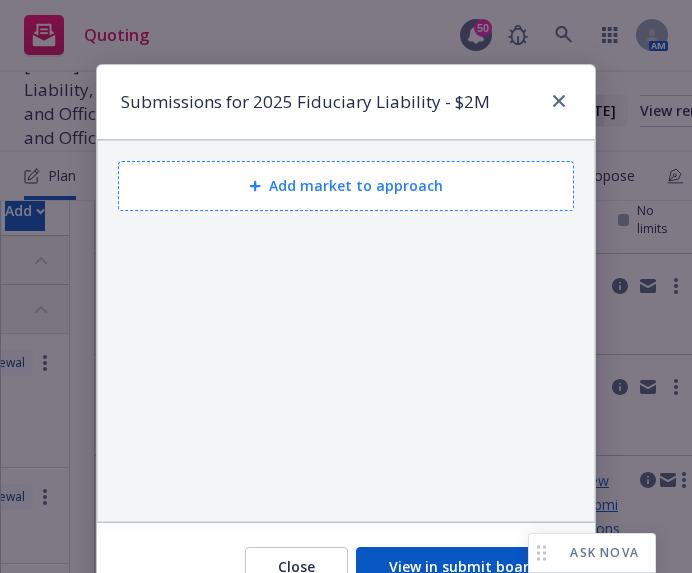 click on "Add market to approach" at bounding box center [346, 186] 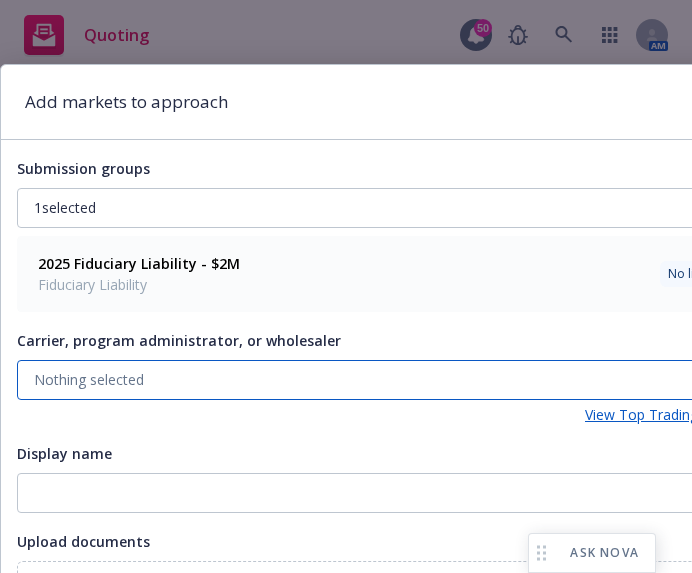 click on "Nothing selected" at bounding box center (395, 380) 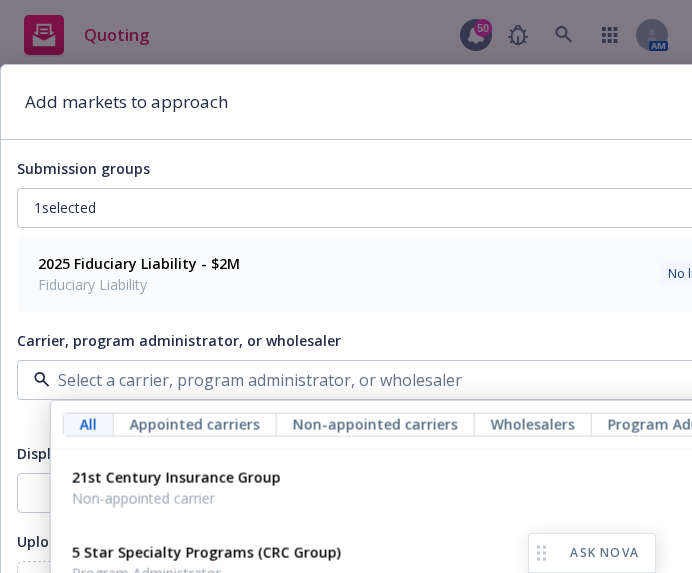 scroll, scrollTop: 0, scrollLeft: 49, axis: horizontal 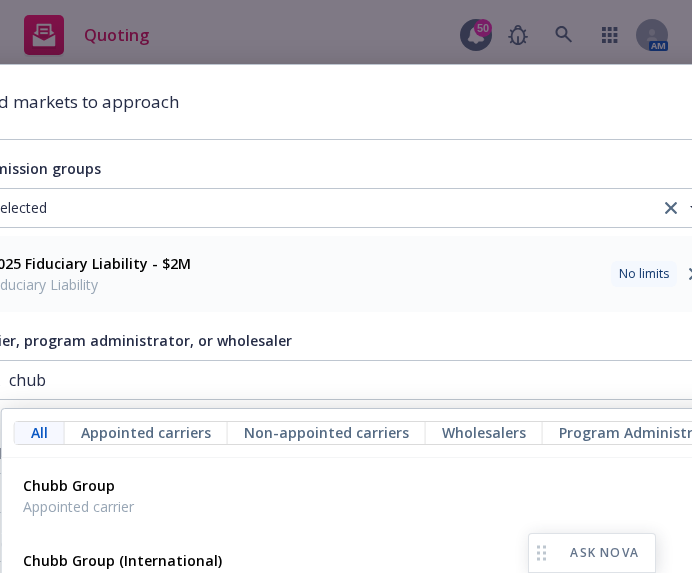 type on "chubb" 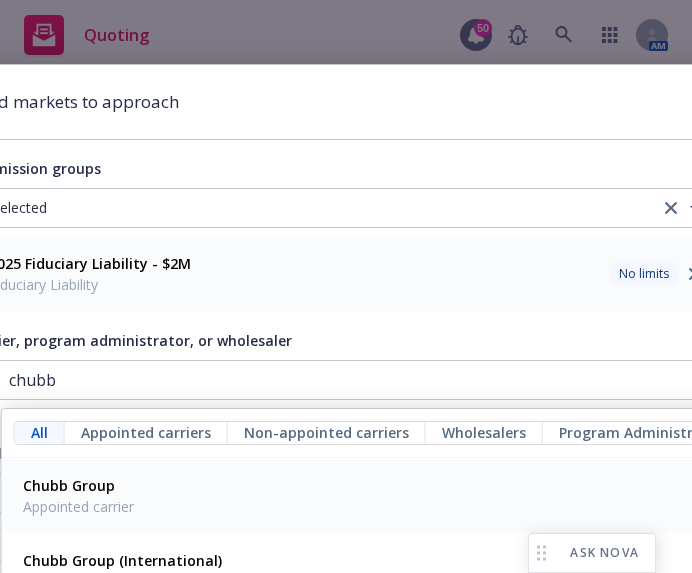 click on "Chubb Group" at bounding box center (69, 485) 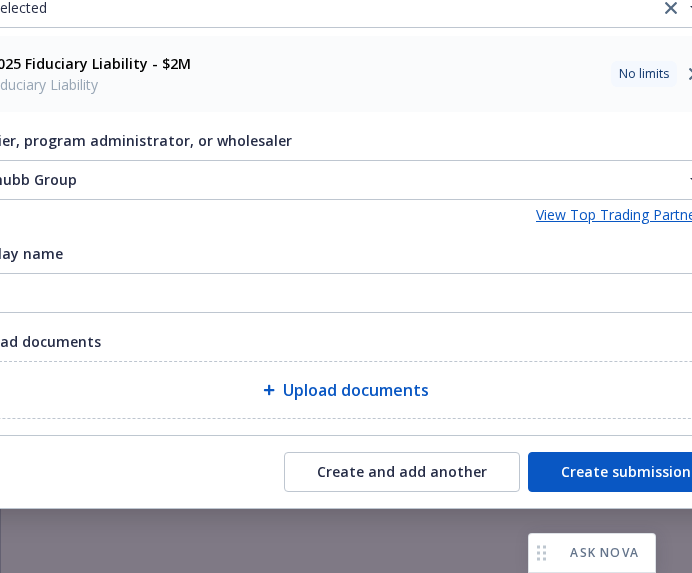 scroll, scrollTop: 212, scrollLeft: 49, axis: both 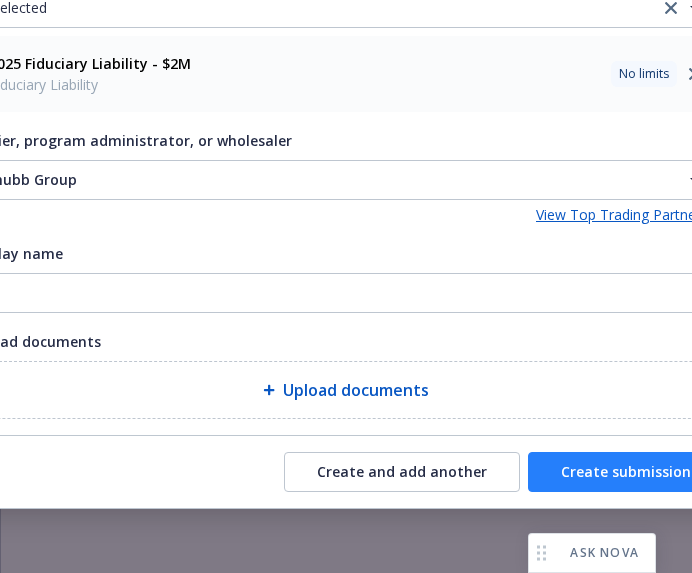 click on "Create submission" at bounding box center [626, 472] 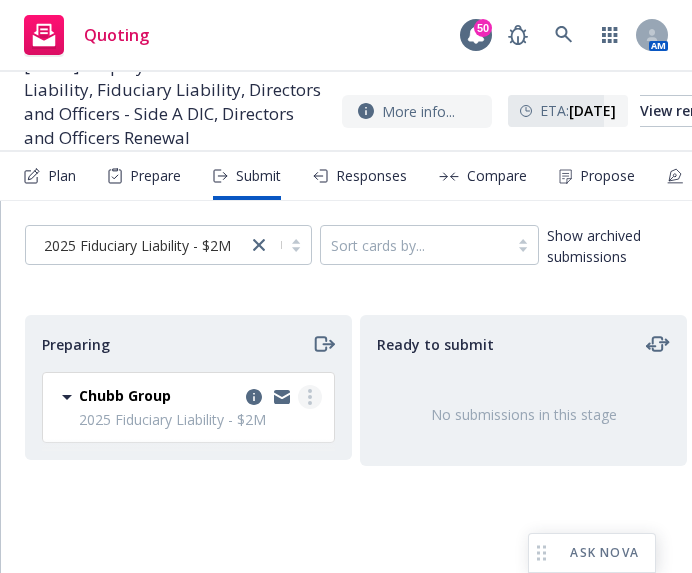 click at bounding box center (310, 397) 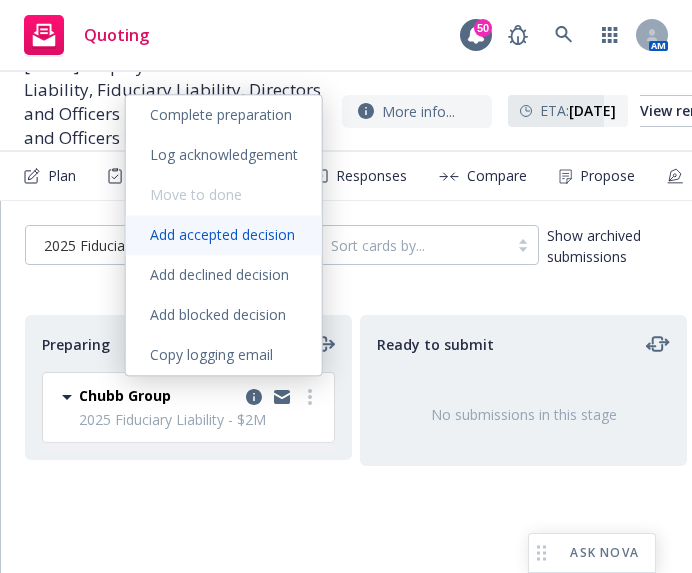 click on "Add accepted decision" at bounding box center [222, 234] 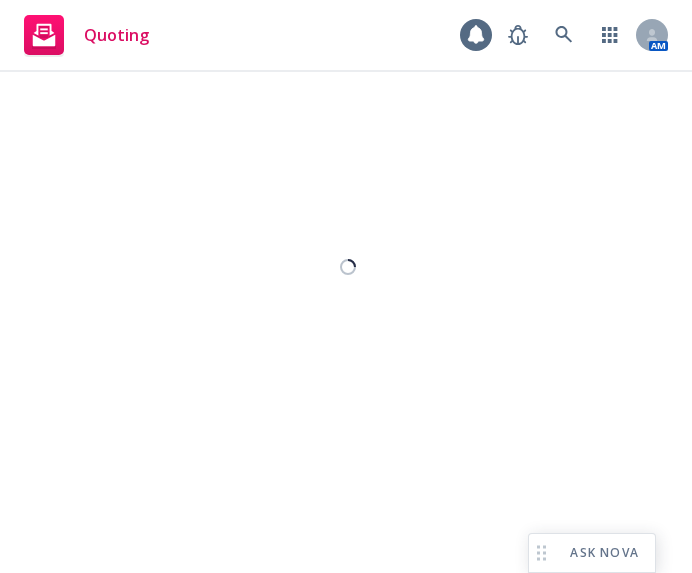 select on "12" 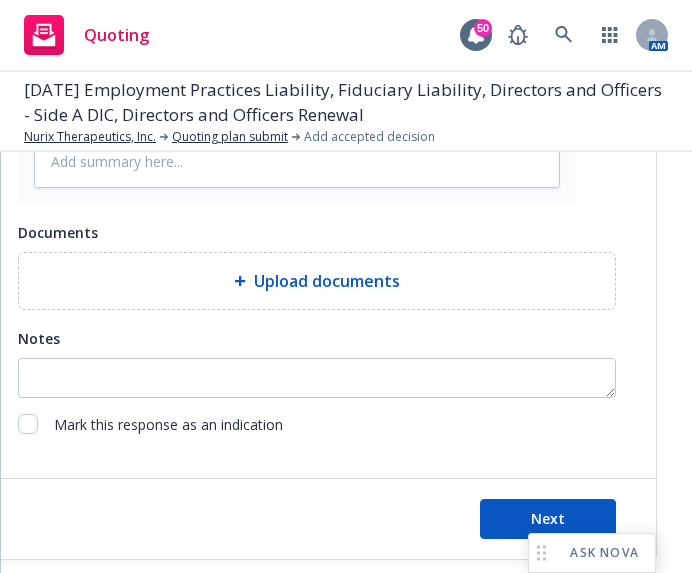 scroll, scrollTop: 1300, scrollLeft: 0, axis: vertical 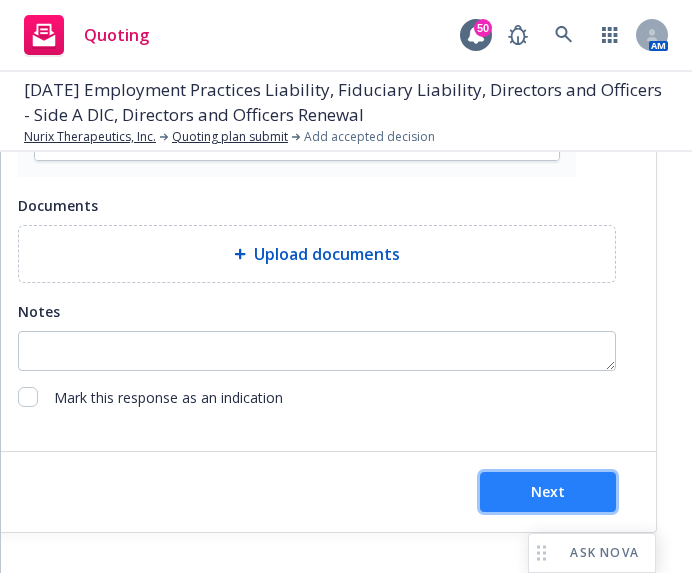 click on "Next" at bounding box center [548, 492] 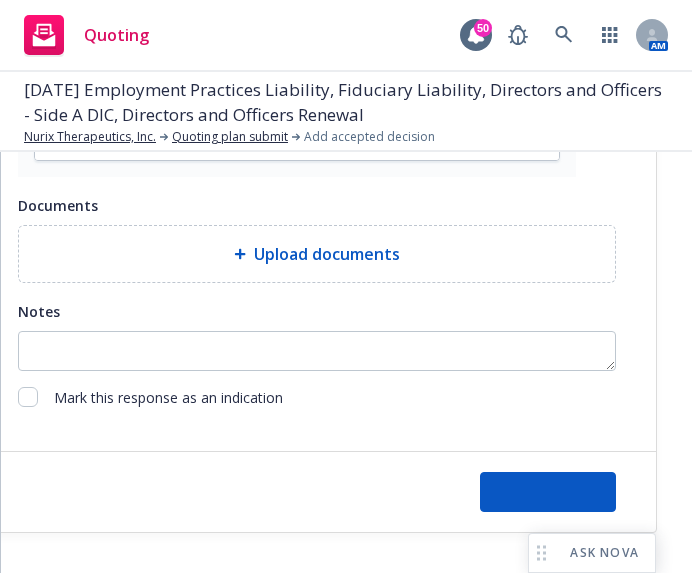 type on "x" 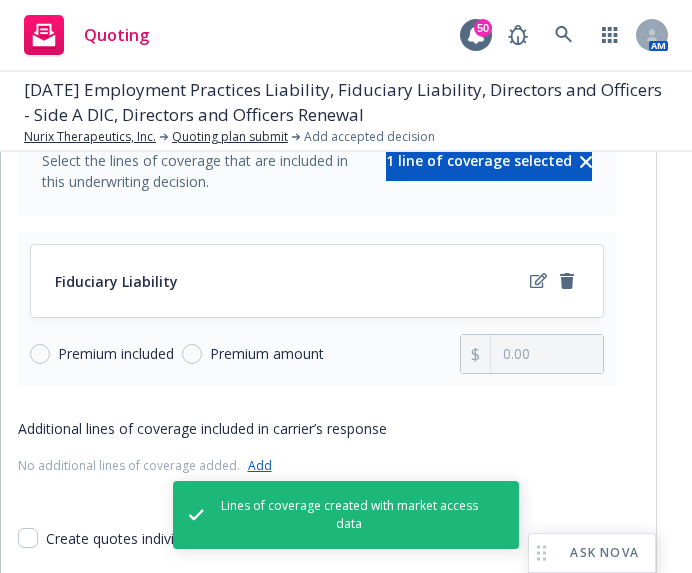 scroll, scrollTop: 200, scrollLeft: 0, axis: vertical 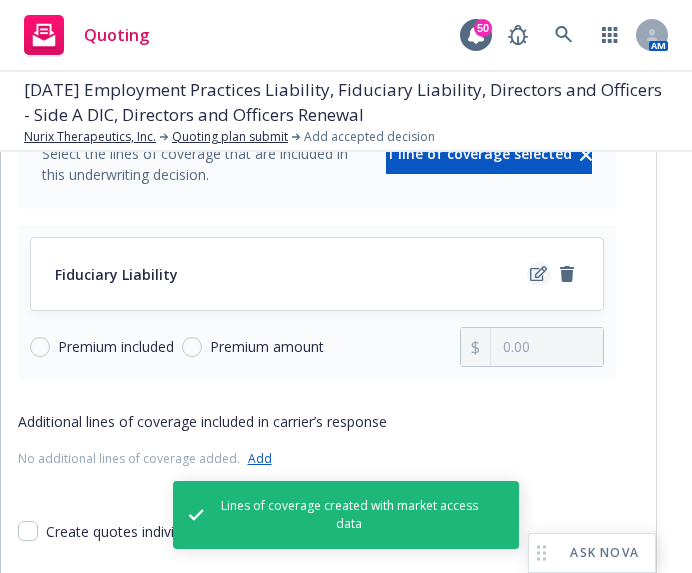 click 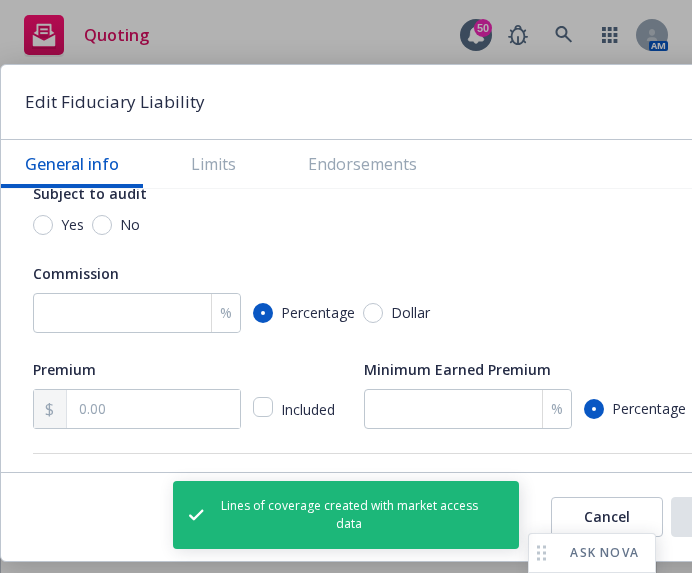 scroll, scrollTop: 300, scrollLeft: 0, axis: vertical 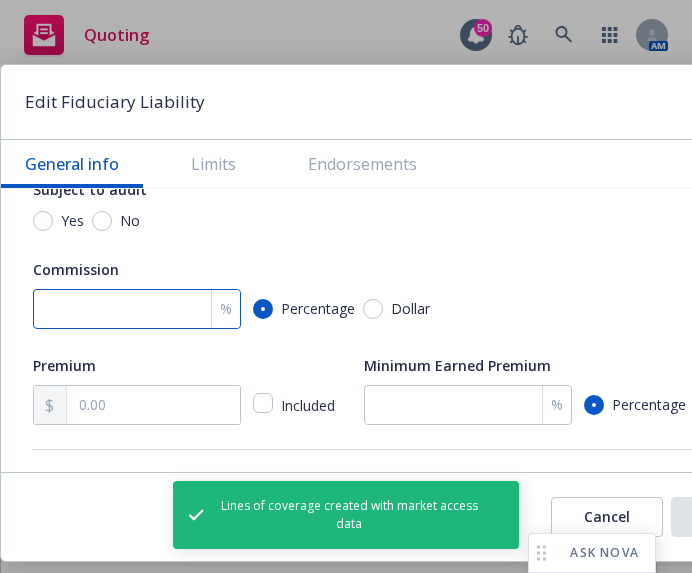 click at bounding box center (137, 309) 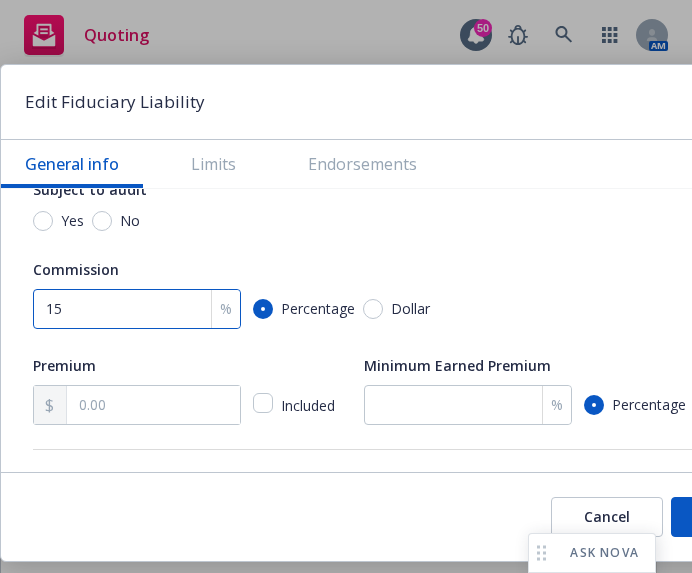 type on "15" 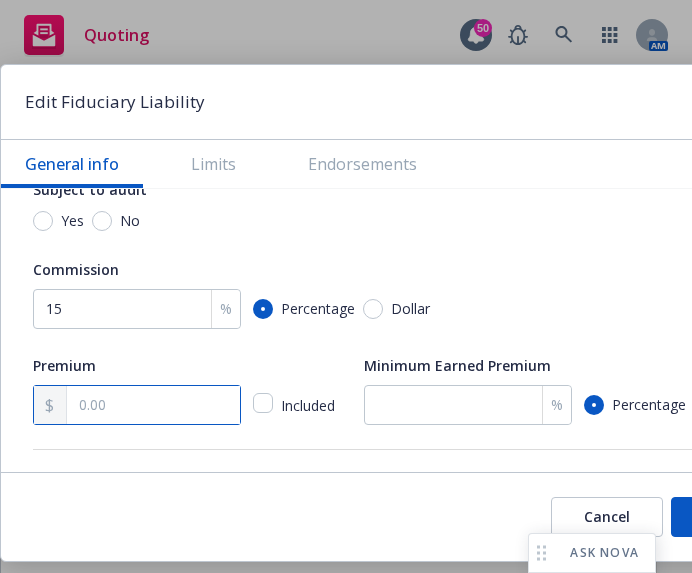 click at bounding box center [153, 405] 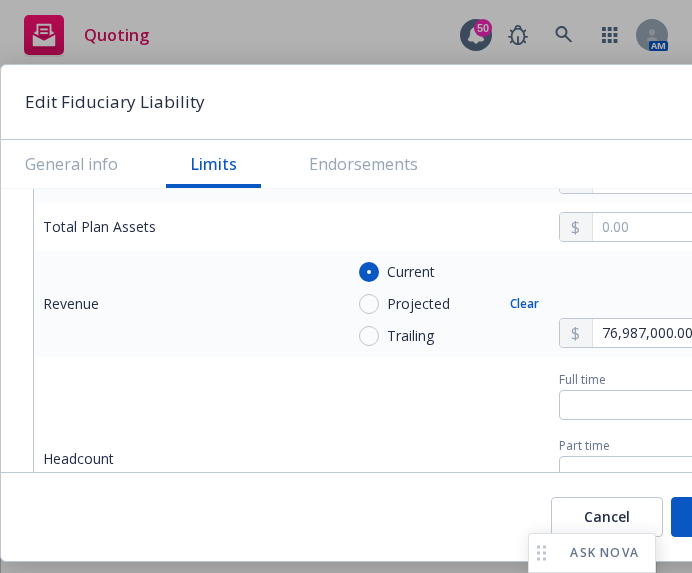 scroll, scrollTop: 1000, scrollLeft: 0, axis: vertical 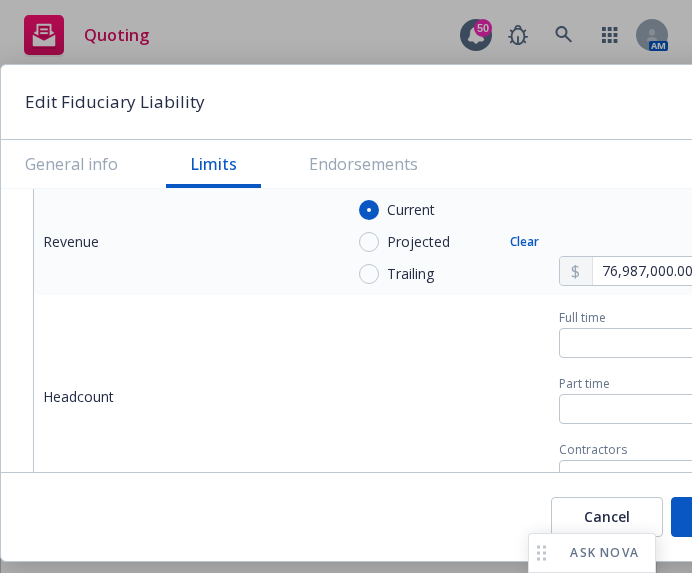 type on "3,068.00" 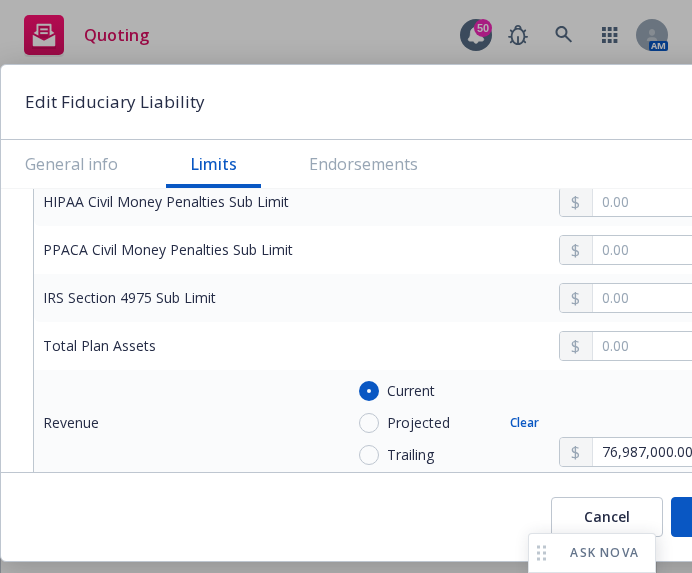 scroll, scrollTop: 800, scrollLeft: 0, axis: vertical 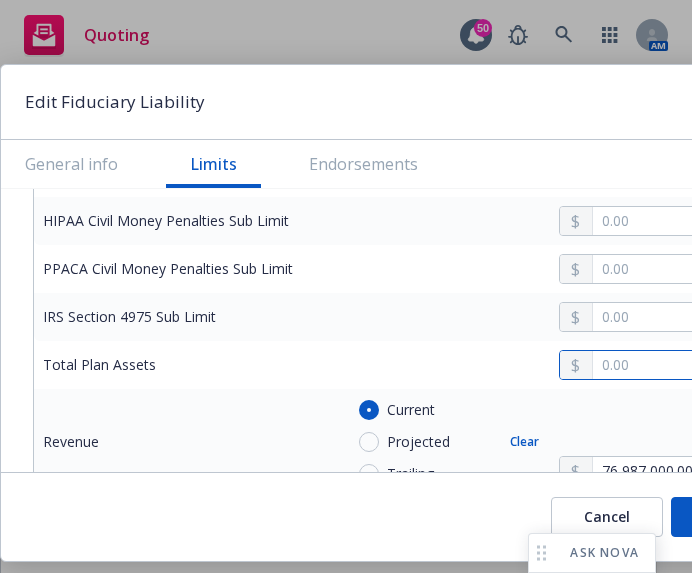 click at bounding box center [671, 365] 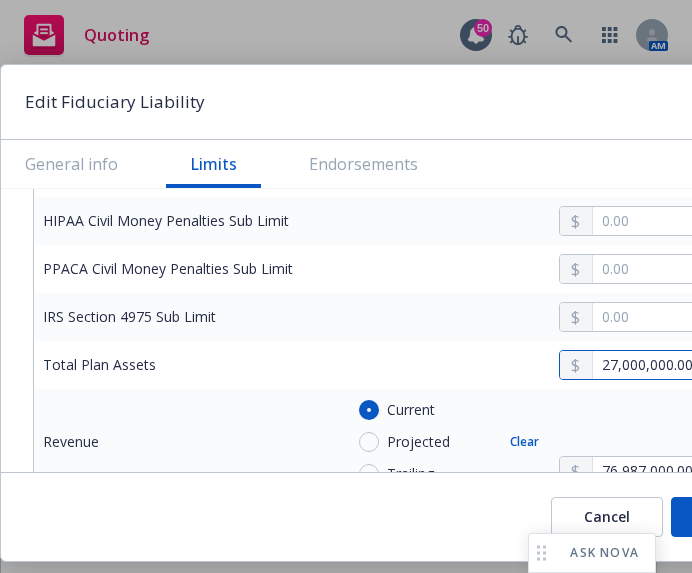 type on "27,000,000.00" 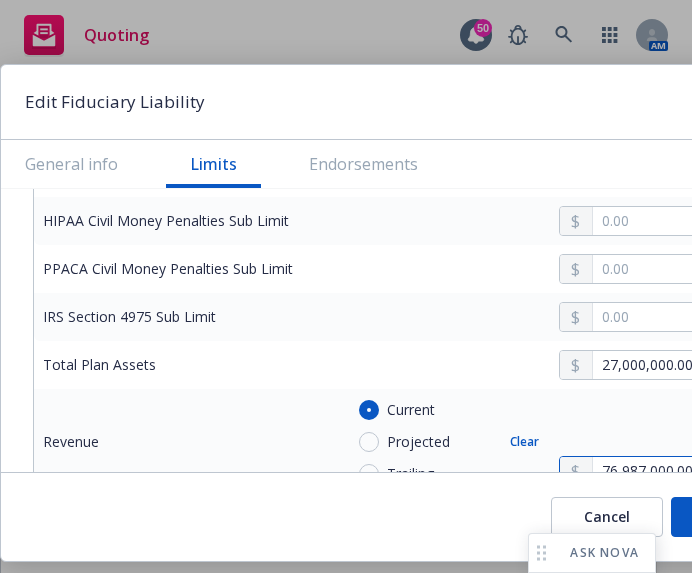 click on "76,987,000.00" at bounding box center (671, 471) 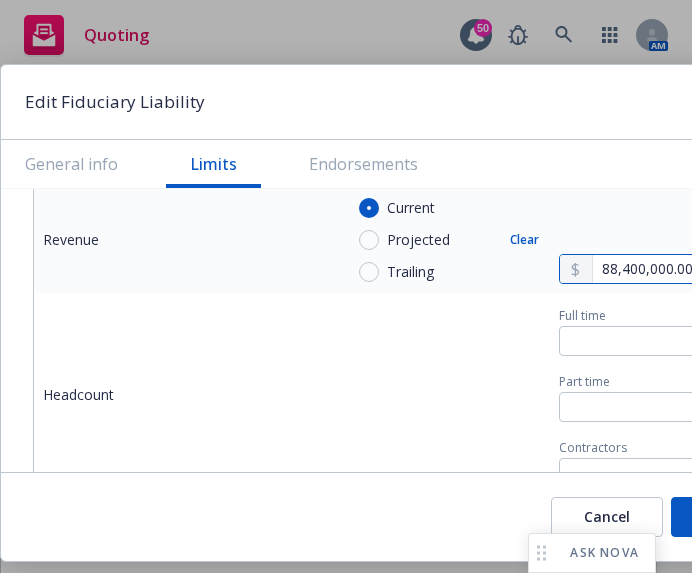 scroll, scrollTop: 902, scrollLeft: 0, axis: vertical 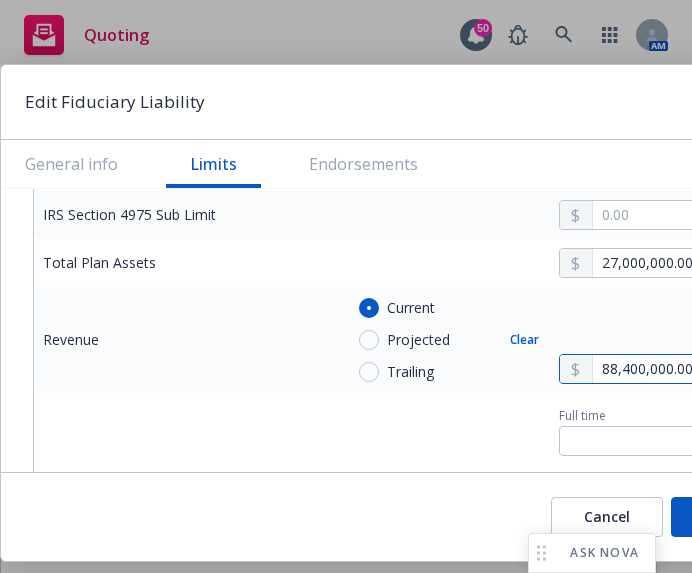 type on "88,400,000.00" 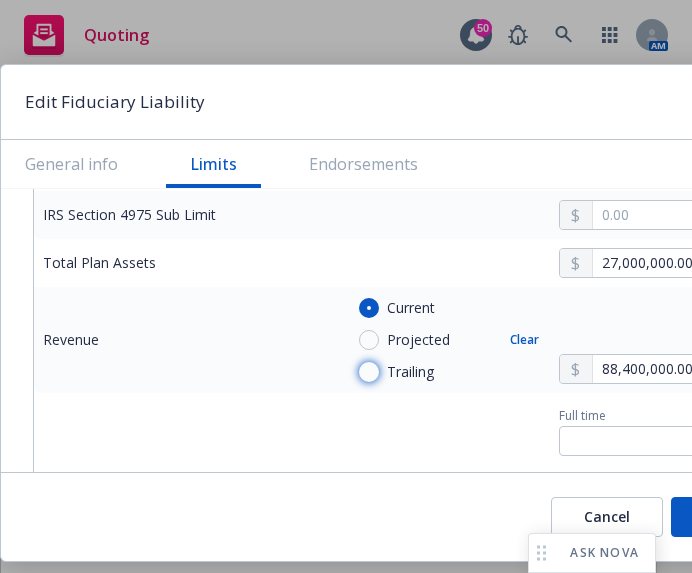 click on "Trailing" at bounding box center [369, 372] 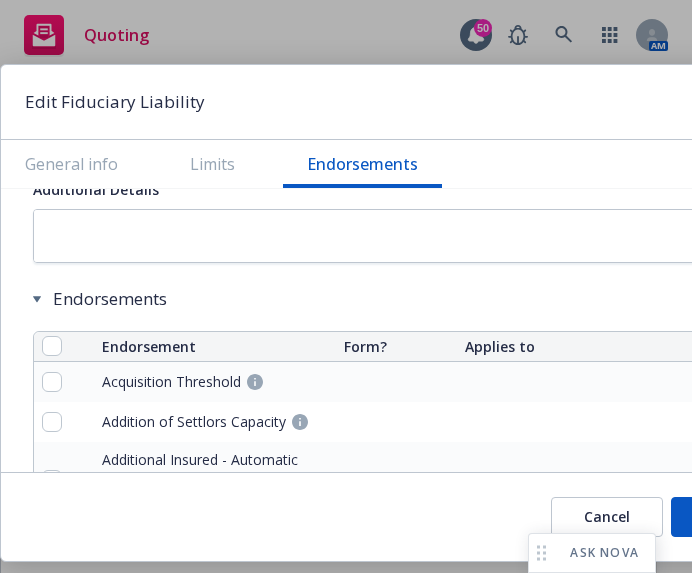 scroll, scrollTop: 1802, scrollLeft: 0, axis: vertical 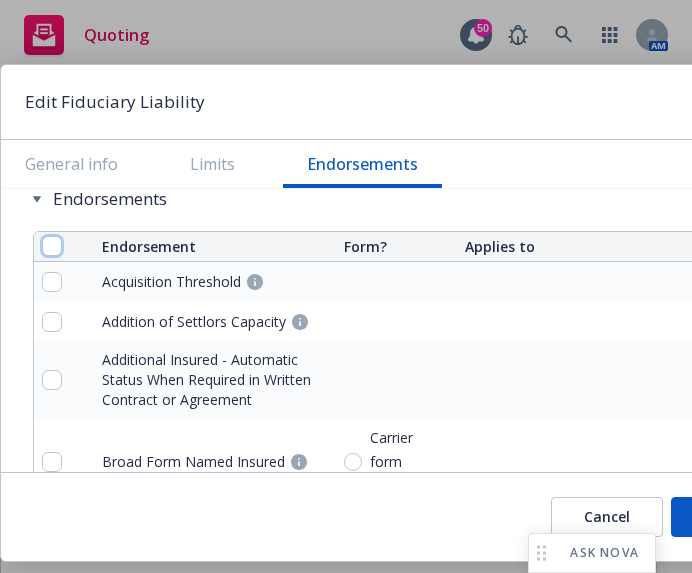 click at bounding box center (52, 246) 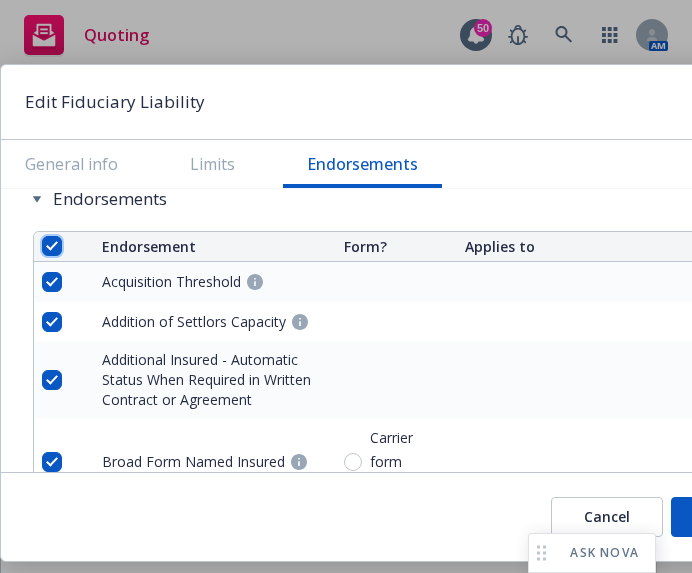 checkbox on "true" 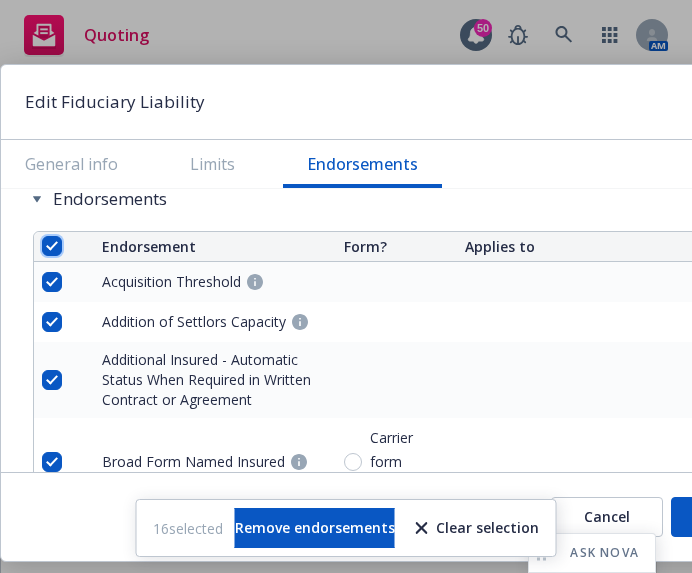 checkbox on "true" 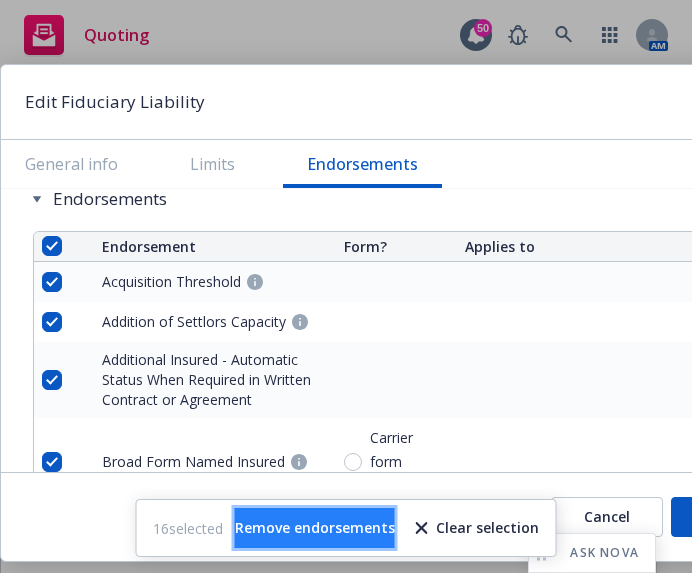 click on "Remove endorsements" at bounding box center [315, 527] 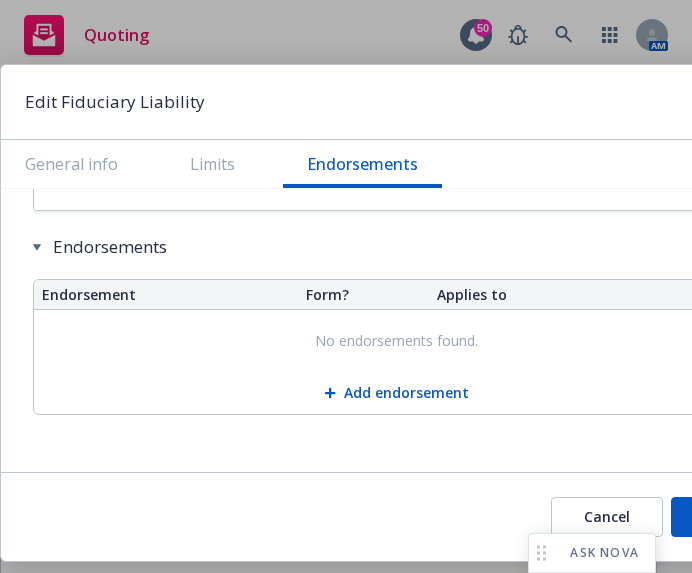 scroll, scrollTop: 1744, scrollLeft: 0, axis: vertical 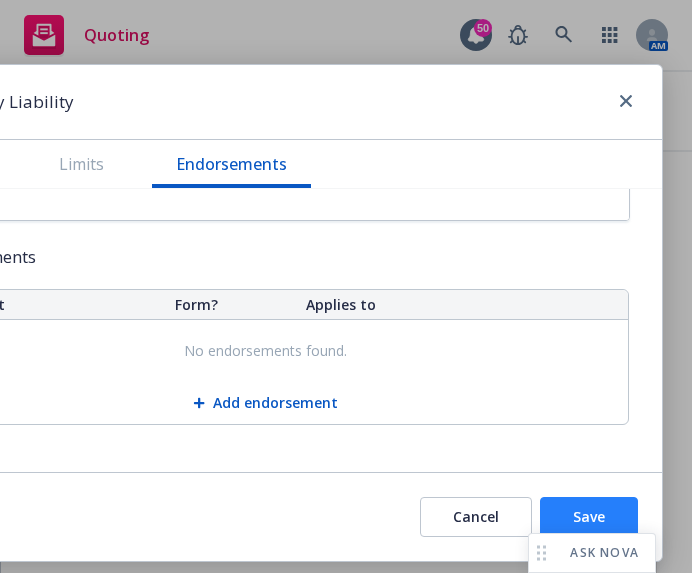 click on "Save" at bounding box center [589, 517] 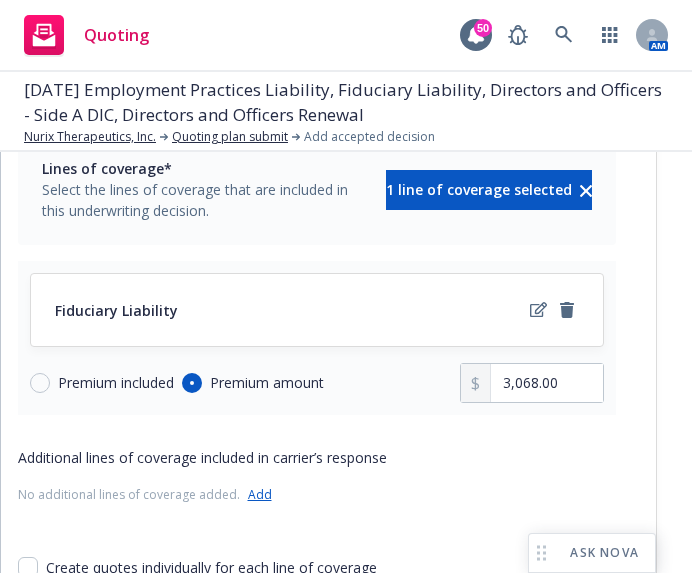 scroll, scrollTop: 144, scrollLeft: 0, axis: vertical 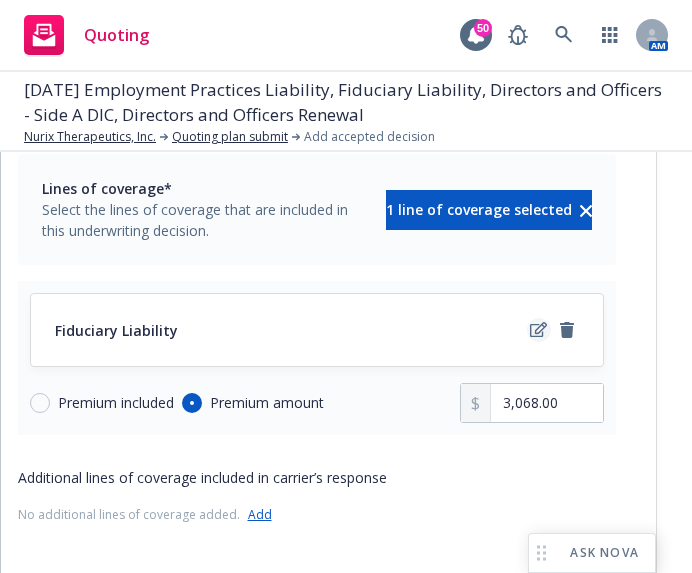 click at bounding box center (539, 330) 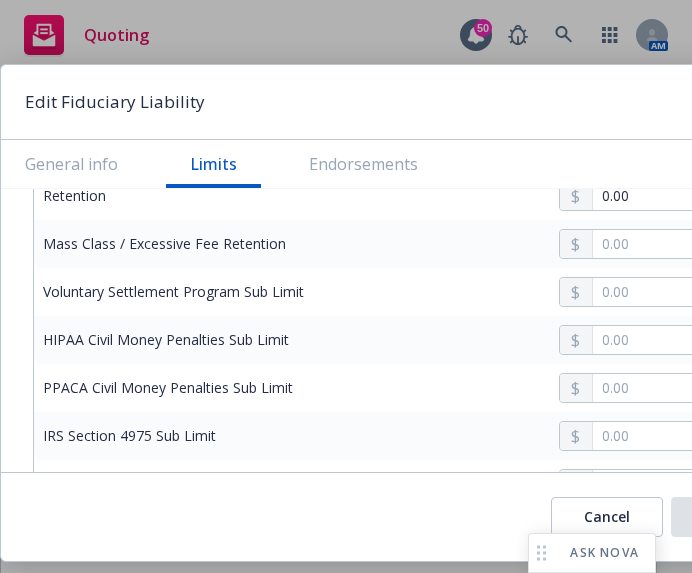 scroll, scrollTop: 700, scrollLeft: 0, axis: vertical 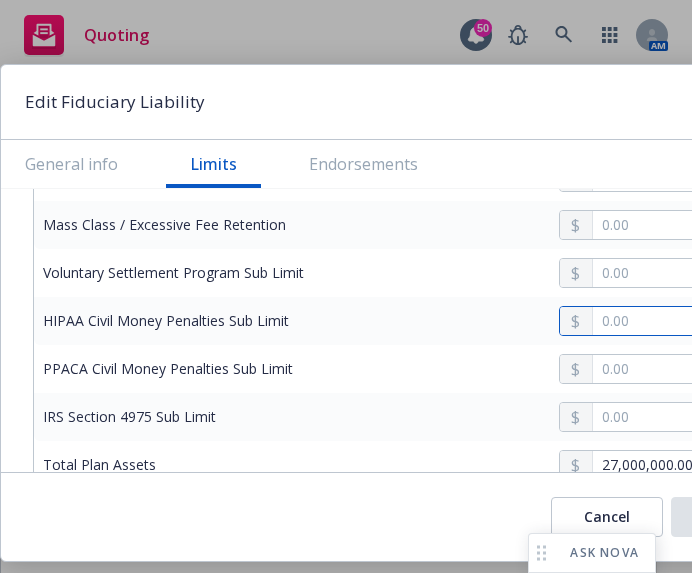 click at bounding box center (671, 321) 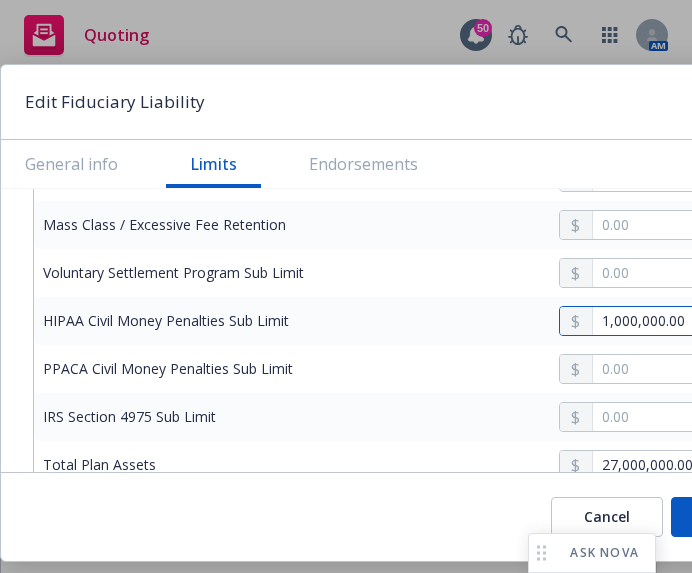 type on "1,000,000.00" 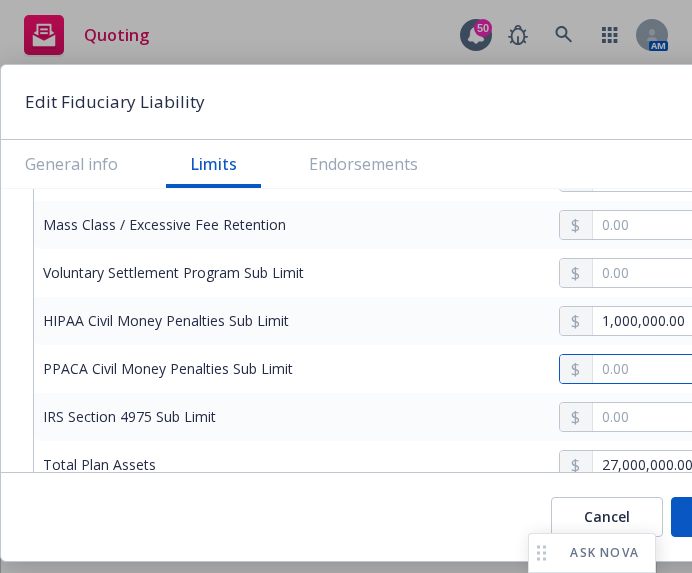 click at bounding box center (671, 369) 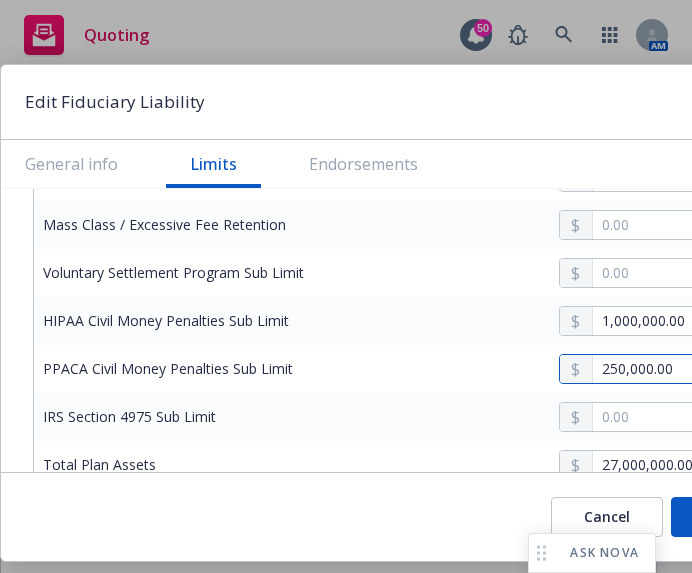 type on "250,000.00" 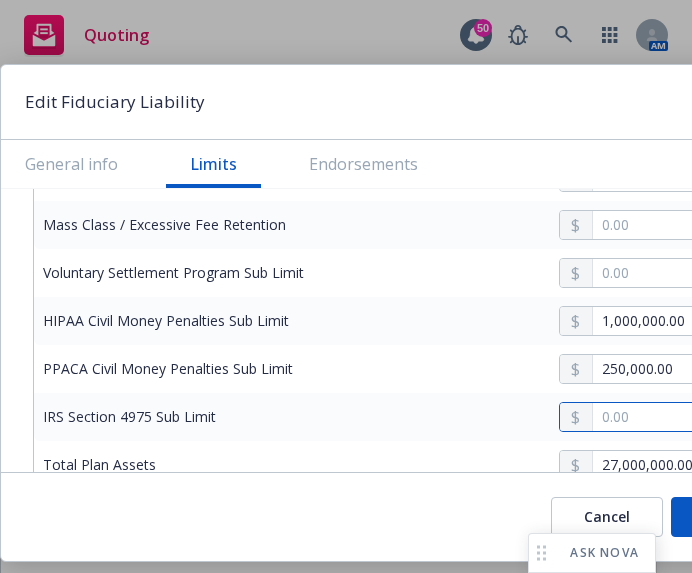 click at bounding box center [671, 417] 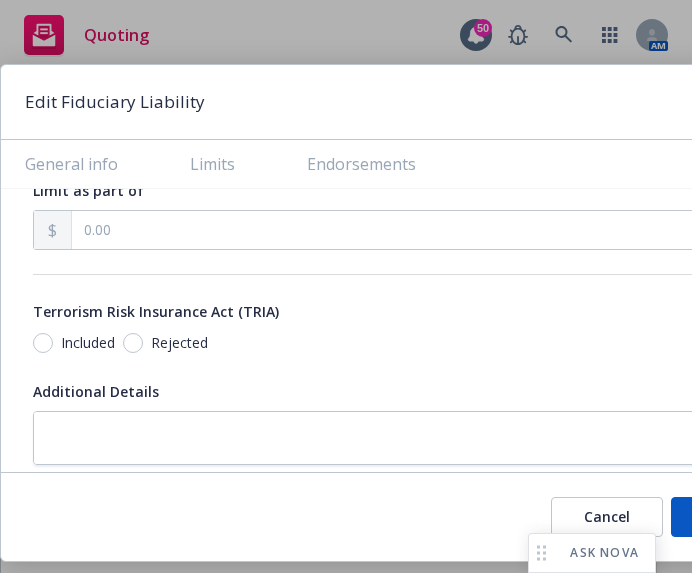 scroll, scrollTop: 1744, scrollLeft: 0, axis: vertical 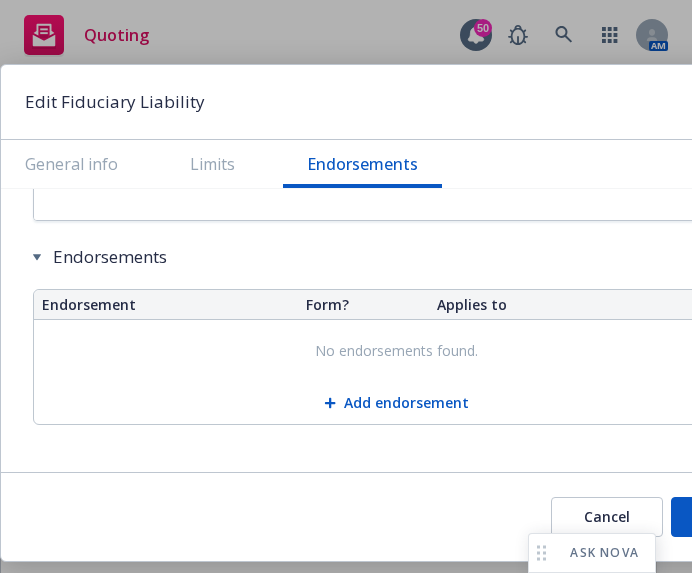 type on "250,000.00" 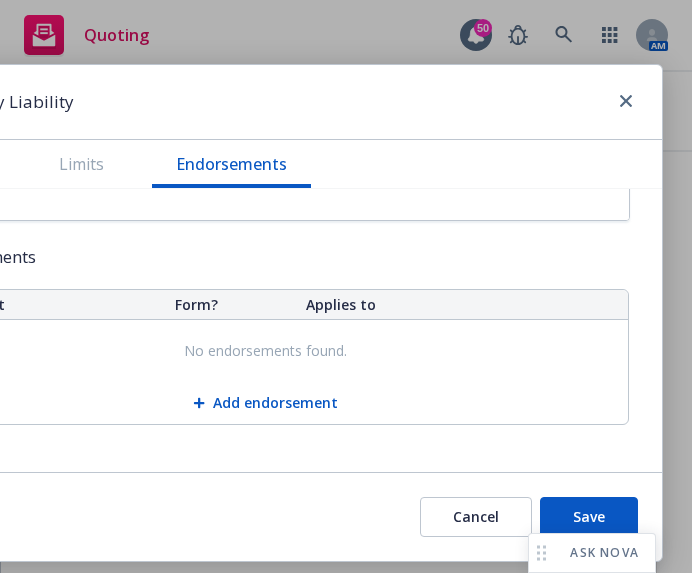 click on "Save" at bounding box center [589, 517] 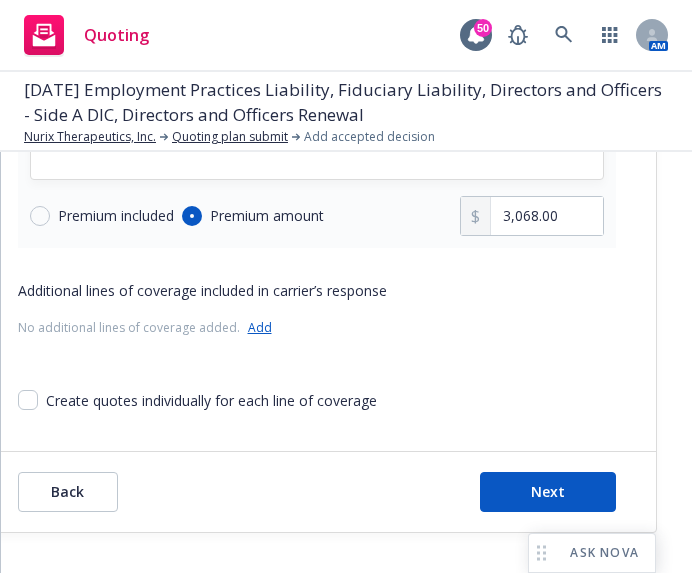 scroll, scrollTop: 344, scrollLeft: 0, axis: vertical 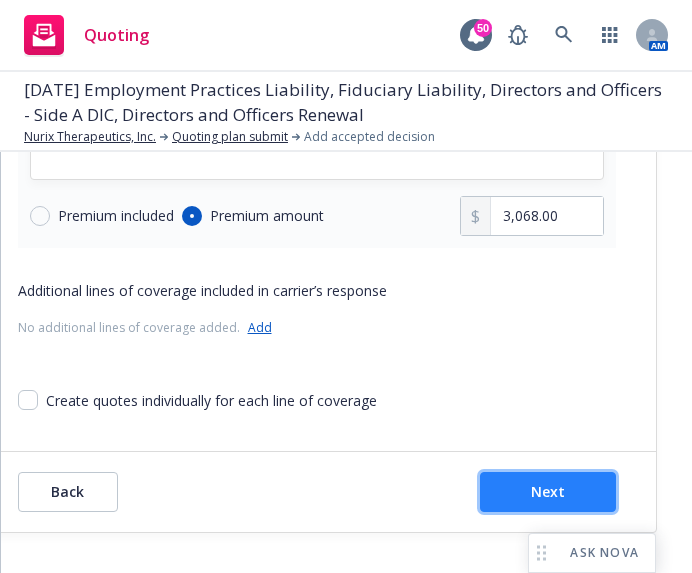 click on "Next" at bounding box center [548, 492] 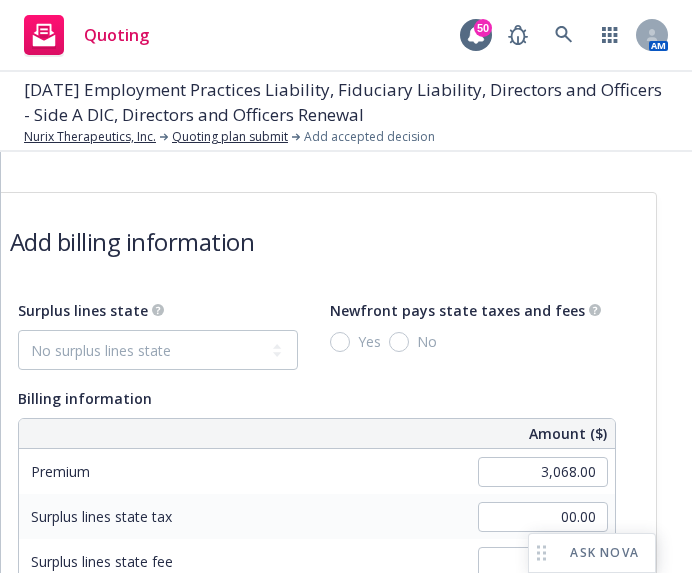 scroll, scrollTop: 500, scrollLeft: 0, axis: vertical 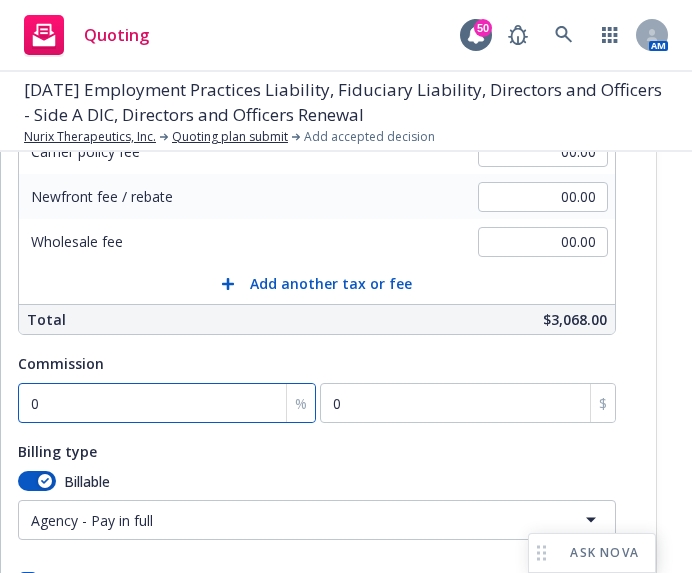 click on "0" at bounding box center [167, 403] 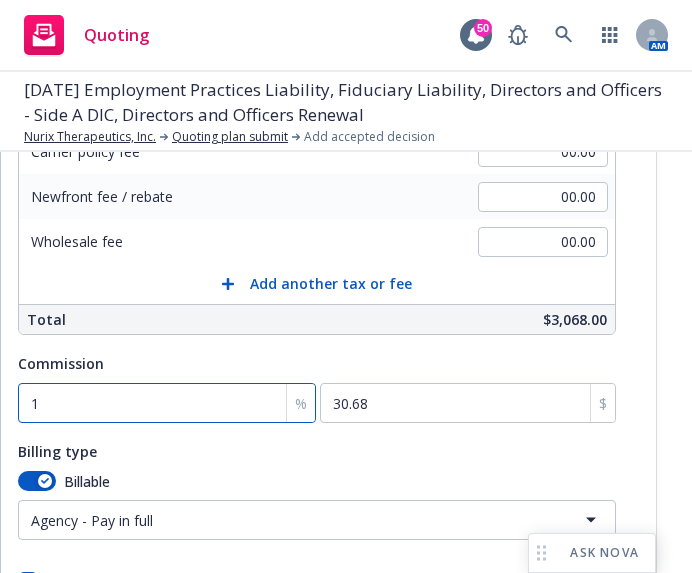 type on "15" 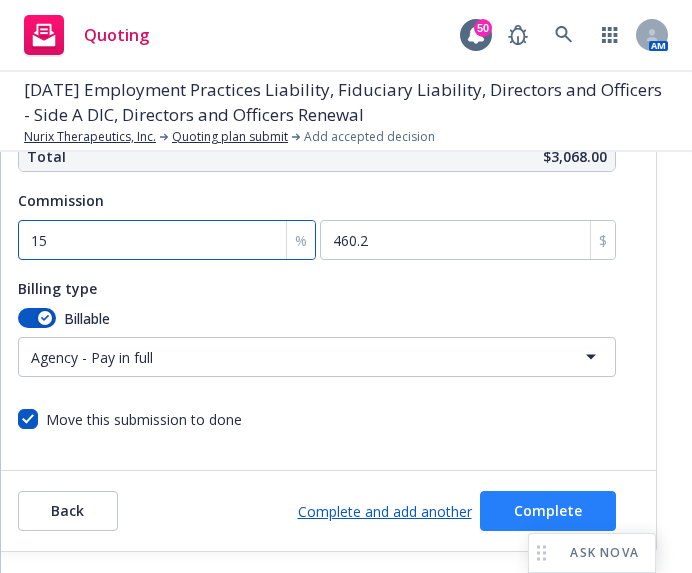 scroll, scrollTop: 694, scrollLeft: 0, axis: vertical 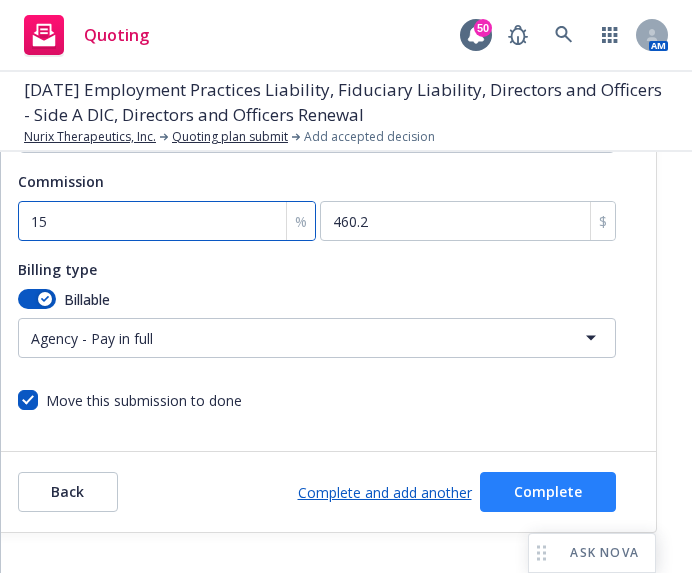 type on "15" 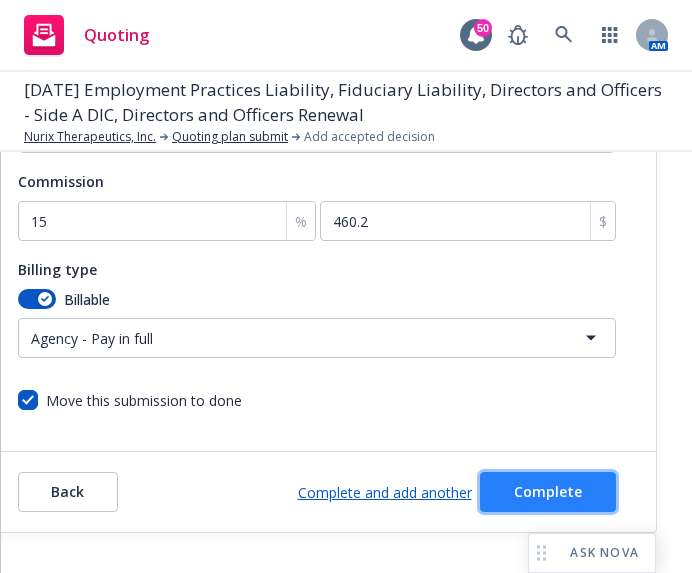 click on "Complete" at bounding box center [548, 492] 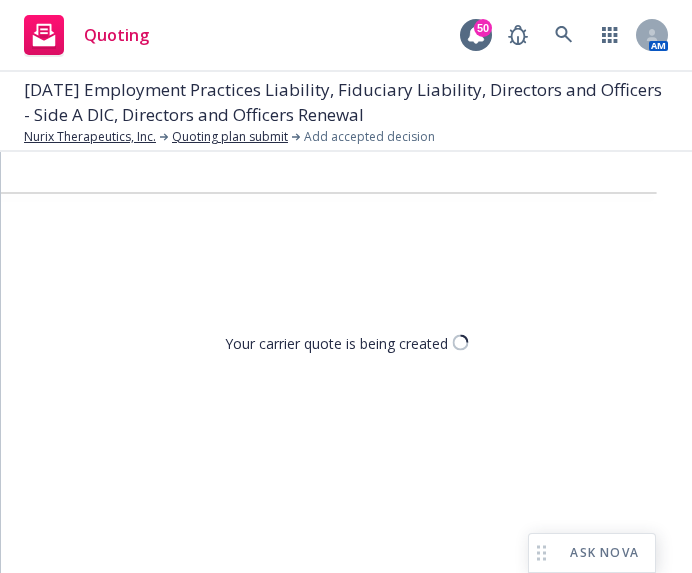 scroll, scrollTop: 0, scrollLeft: 0, axis: both 